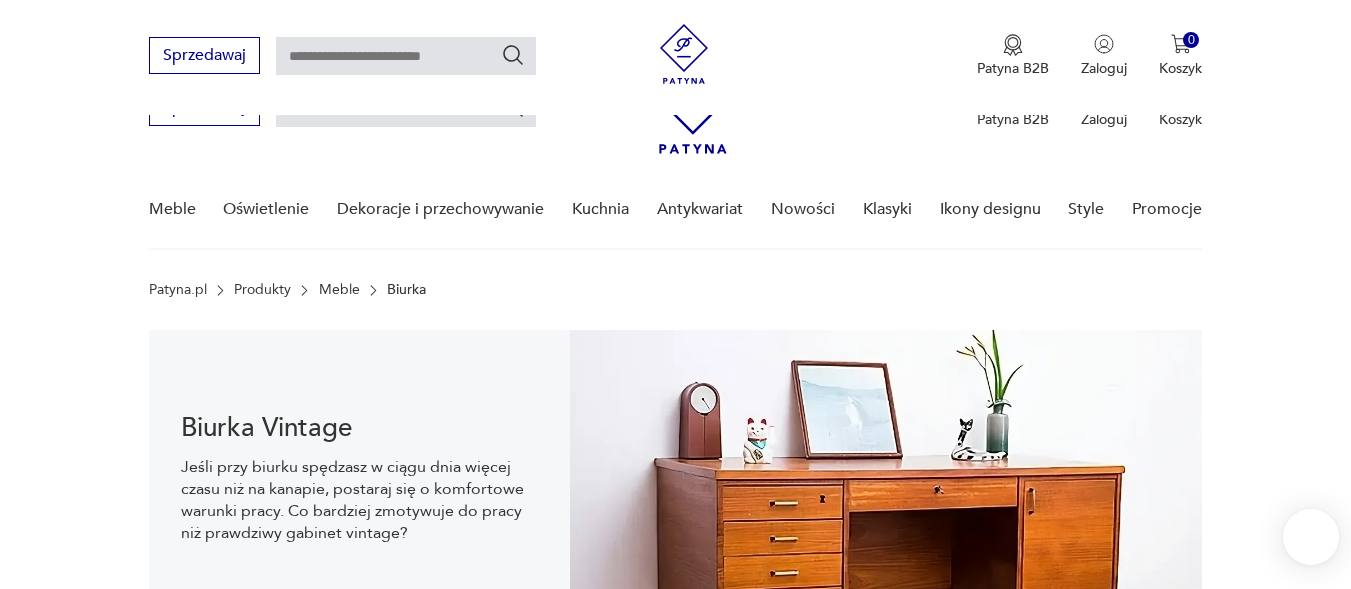scroll, scrollTop: 639, scrollLeft: 0, axis: vertical 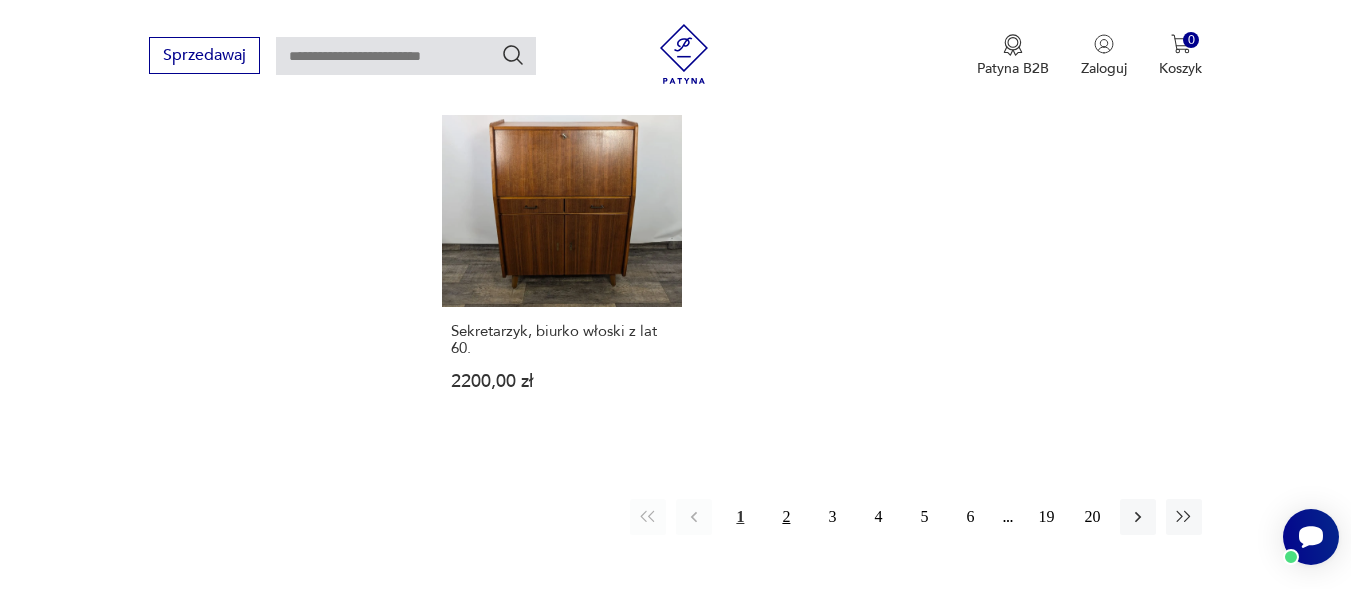 click on "2" at bounding box center [786, 517] 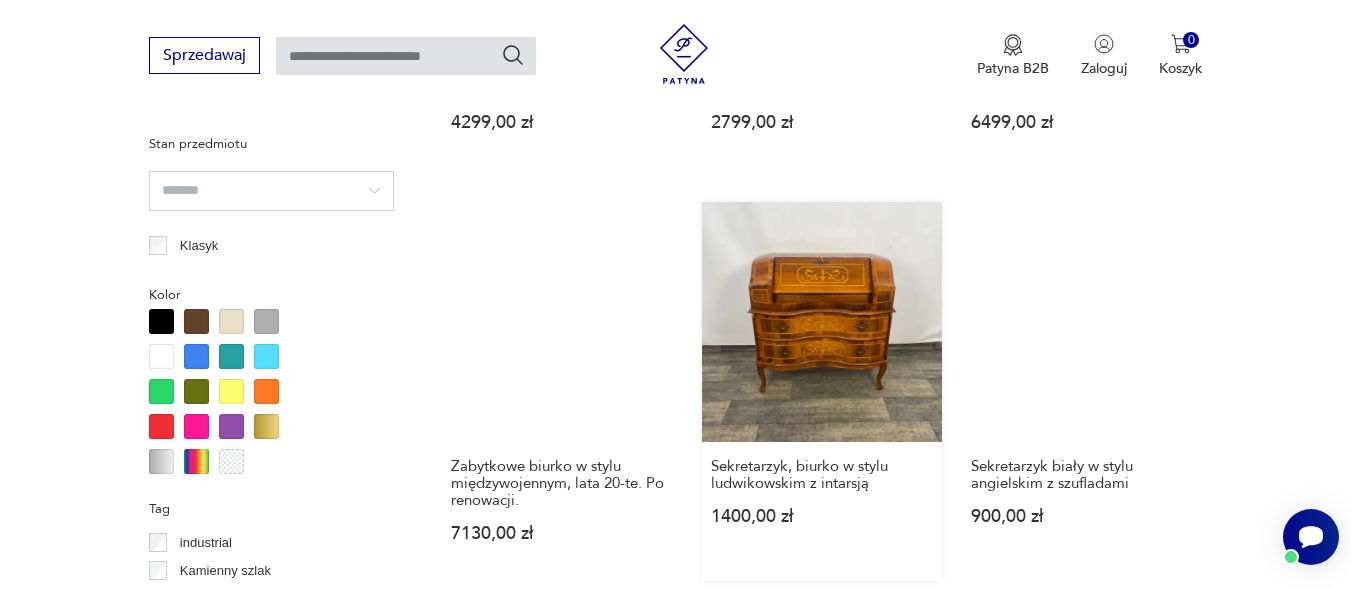 scroll, scrollTop: 1531, scrollLeft: 0, axis: vertical 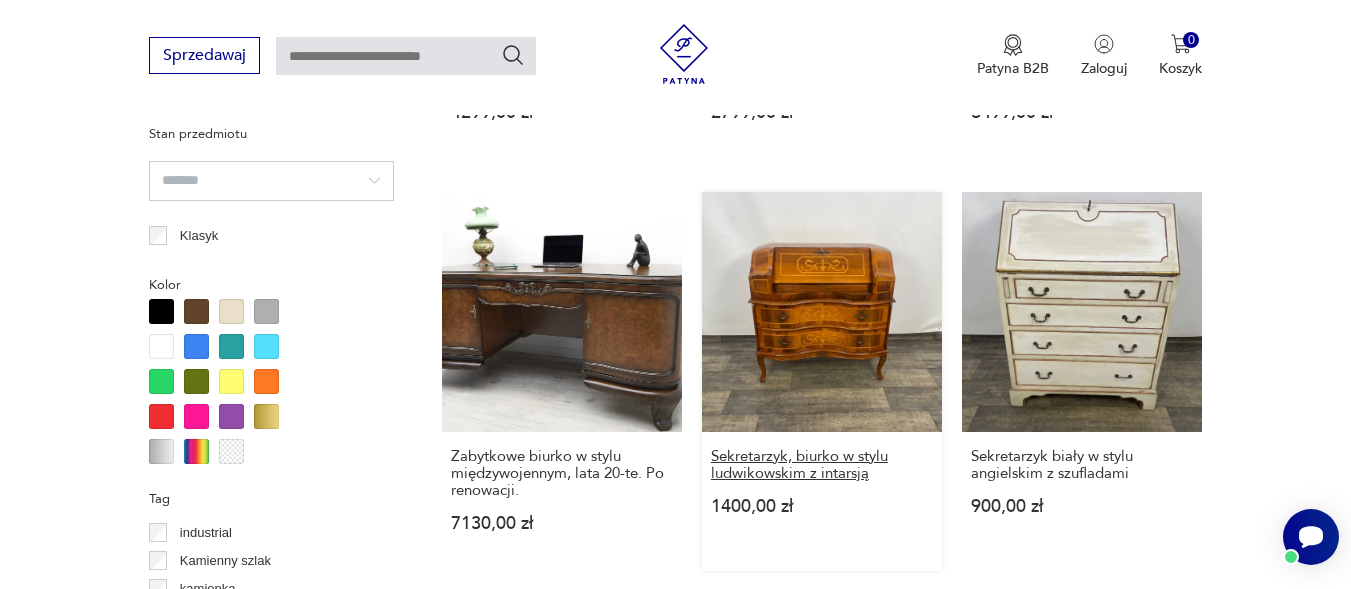 click on "Sekretarzyk, biurko w stylu ludwikowskim z intarsją" at bounding box center [822, 465] 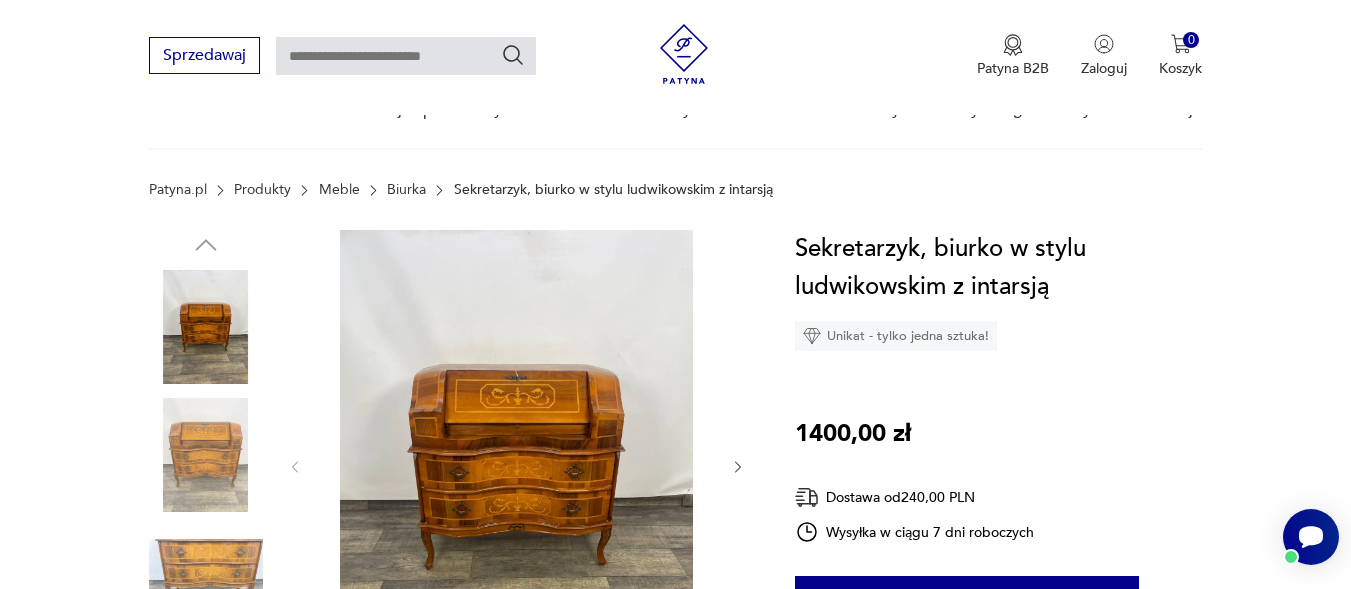 scroll, scrollTop: 300, scrollLeft: 0, axis: vertical 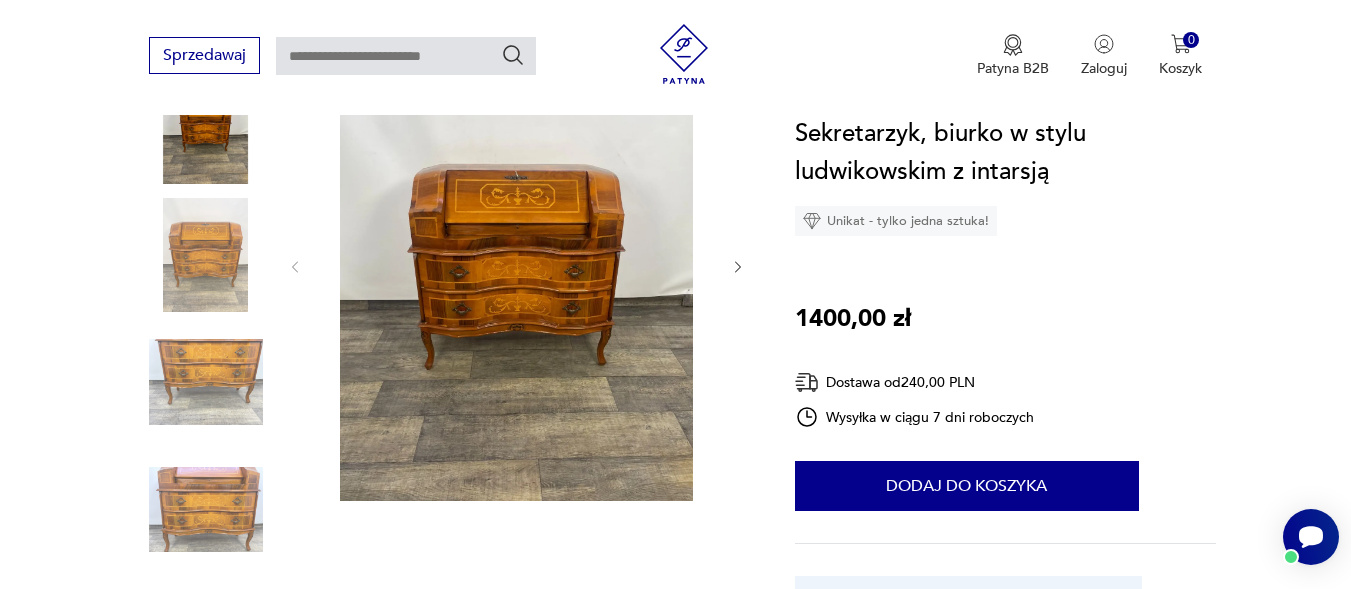 click at bounding box center [517, 267] 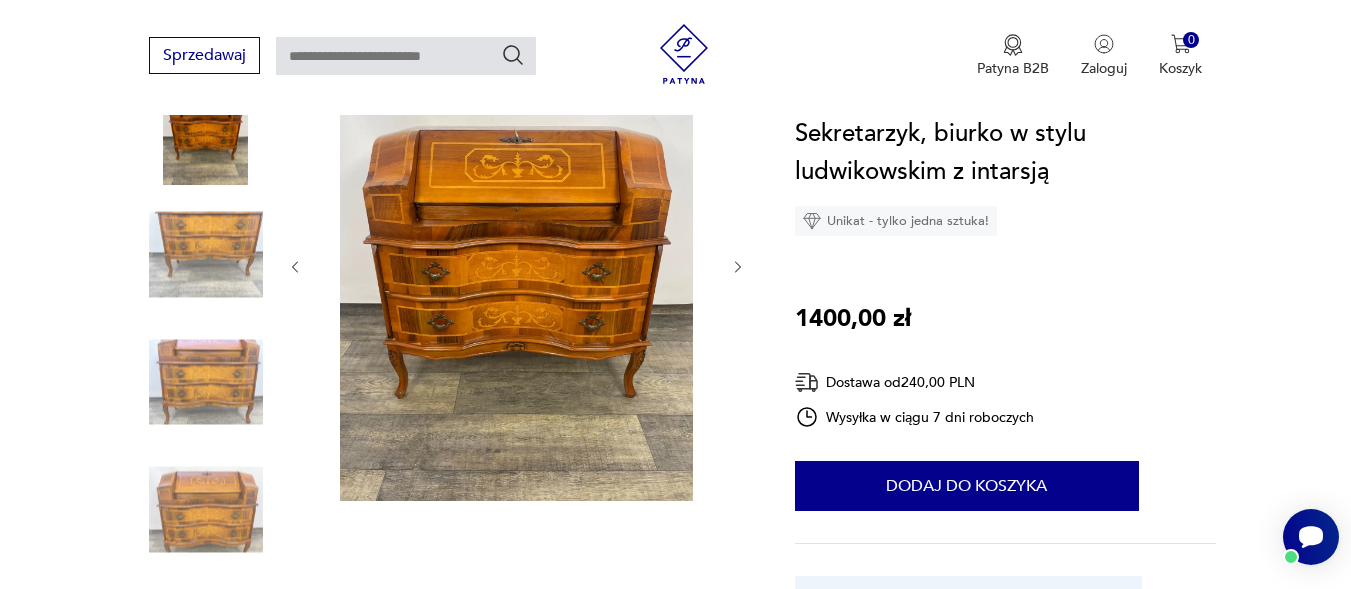 click 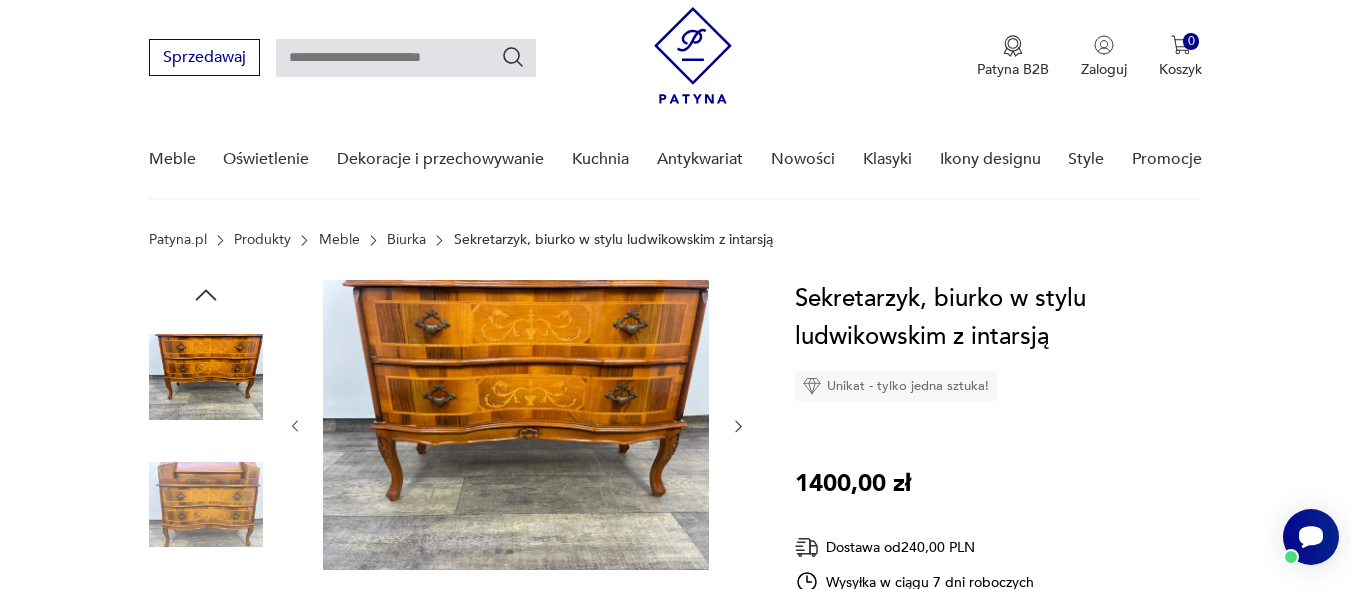 scroll, scrollTop: 100, scrollLeft: 0, axis: vertical 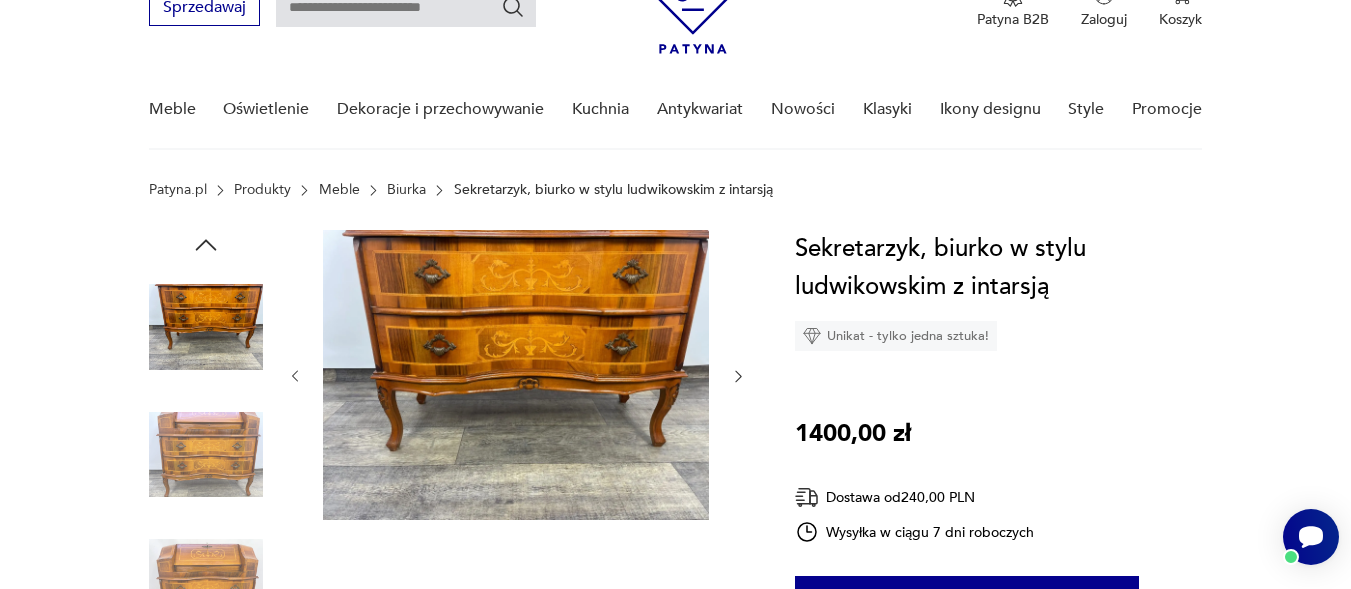 click 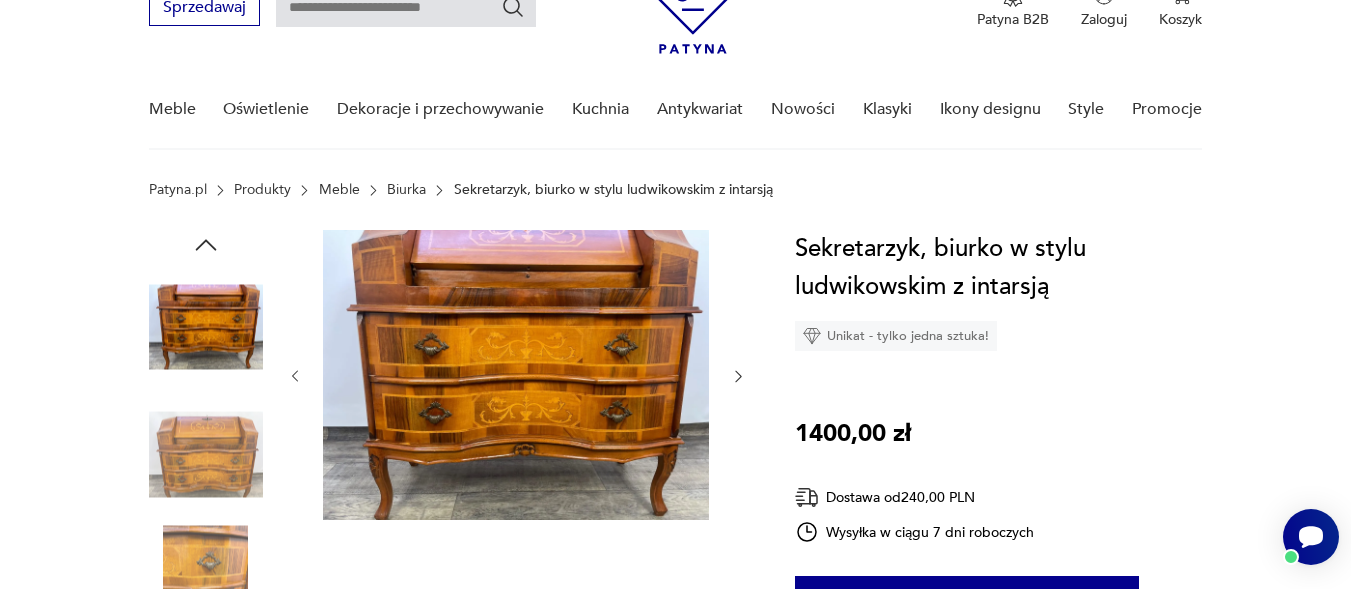 click 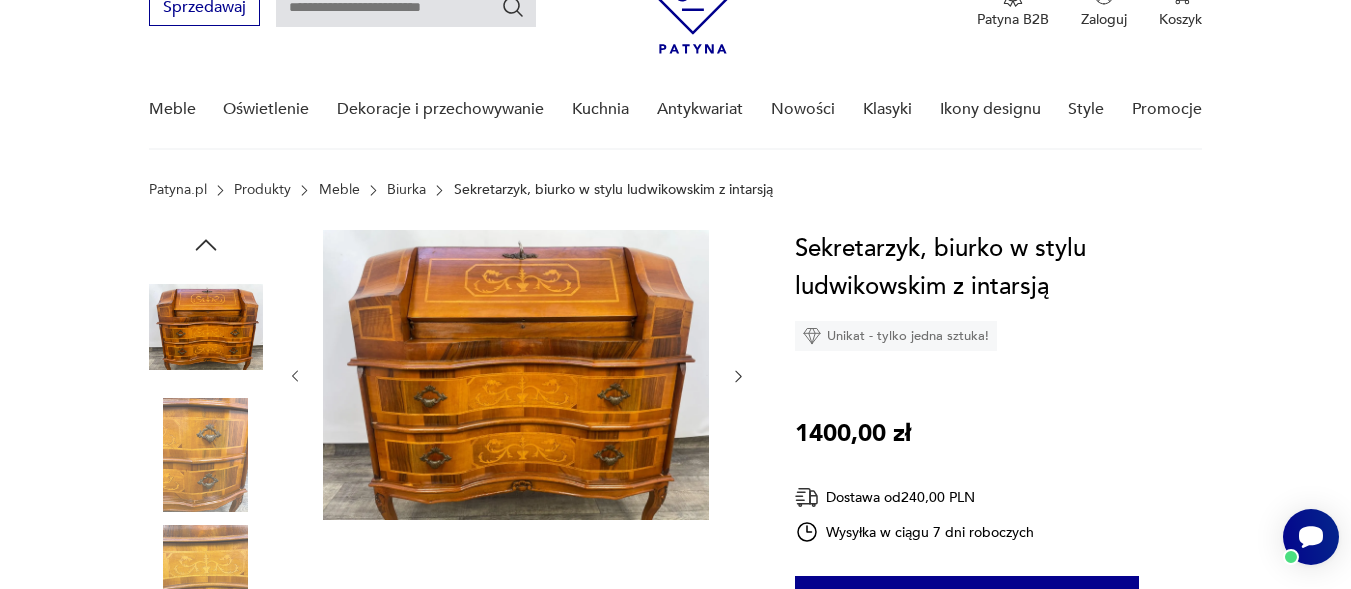 click 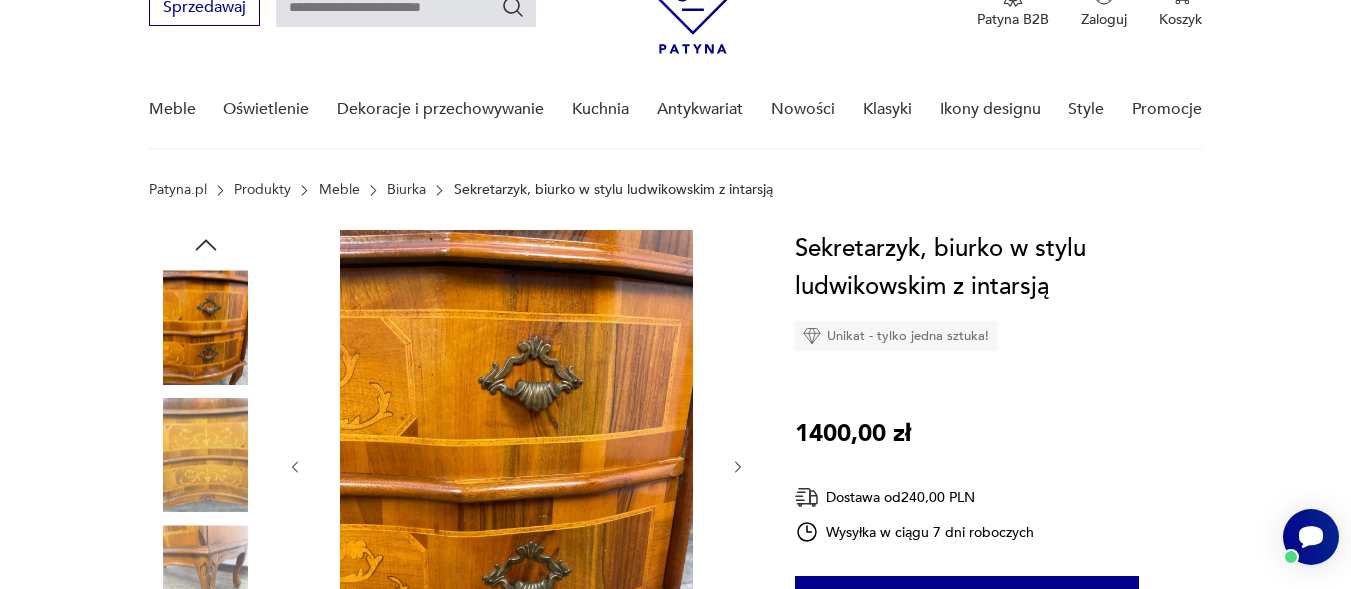 click at bounding box center (517, 467) 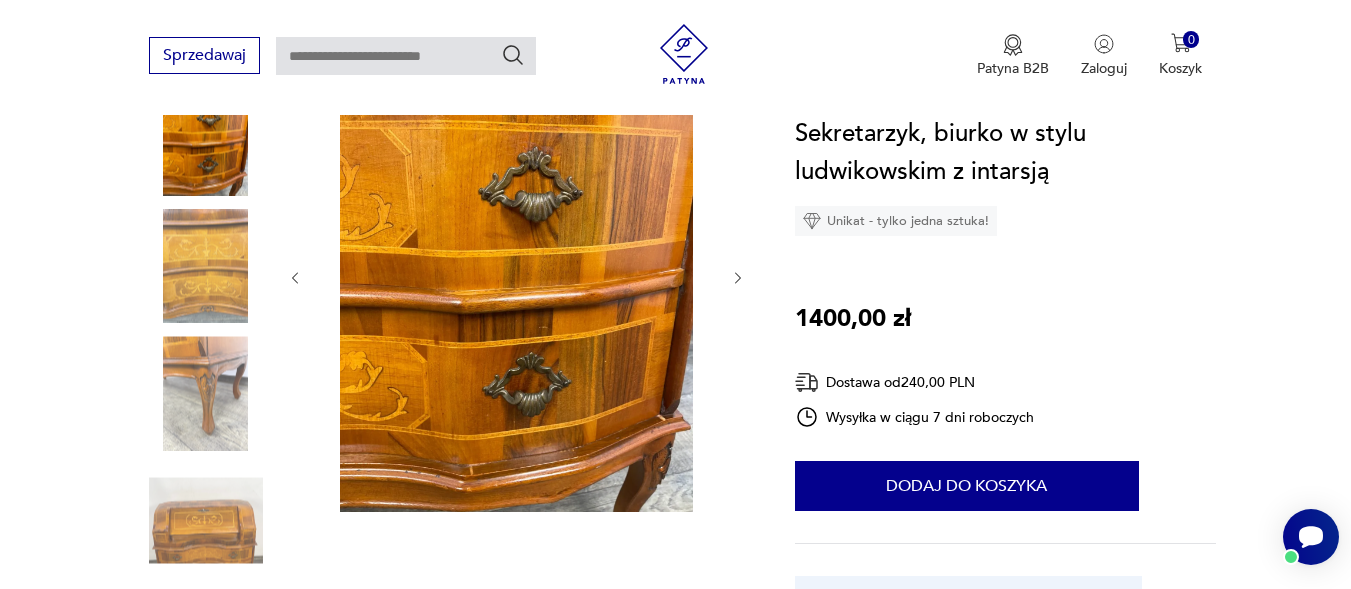 scroll, scrollTop: 300, scrollLeft: 0, axis: vertical 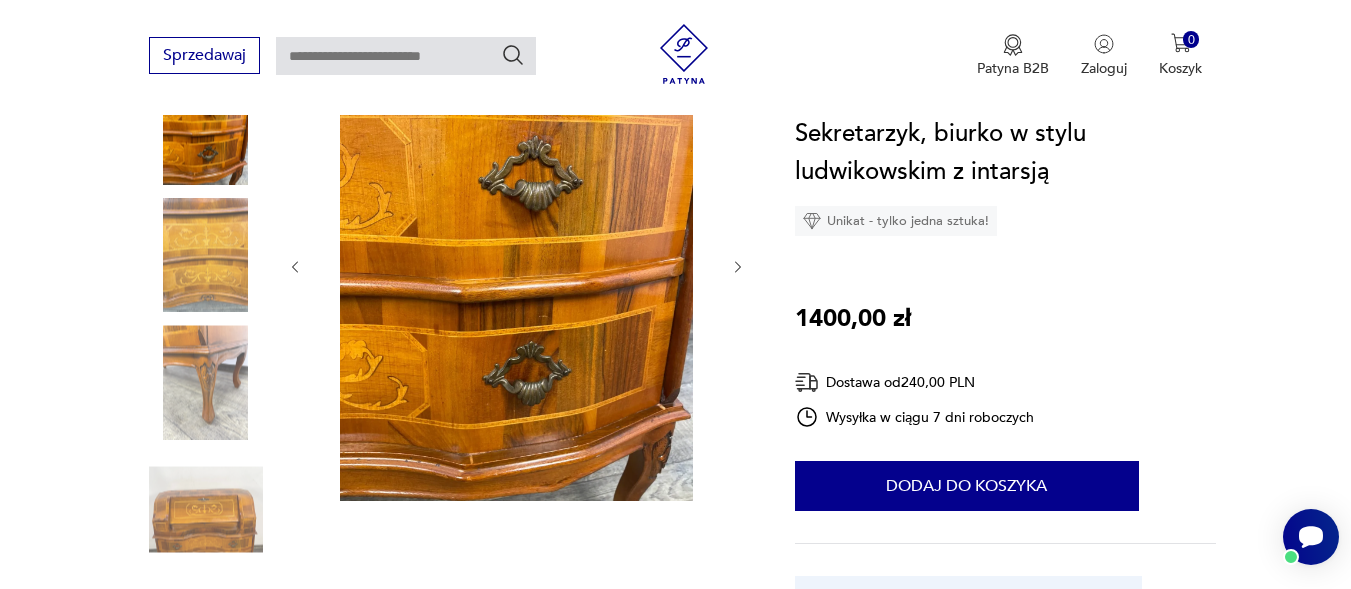 click at bounding box center [517, 267] 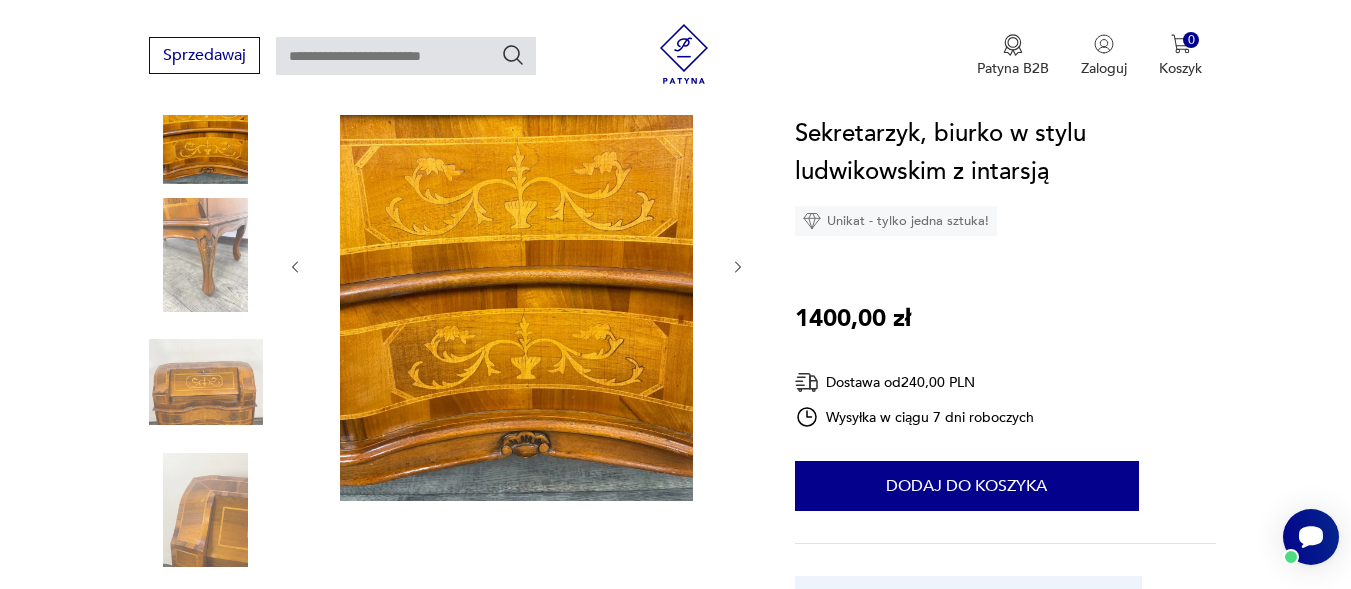 click 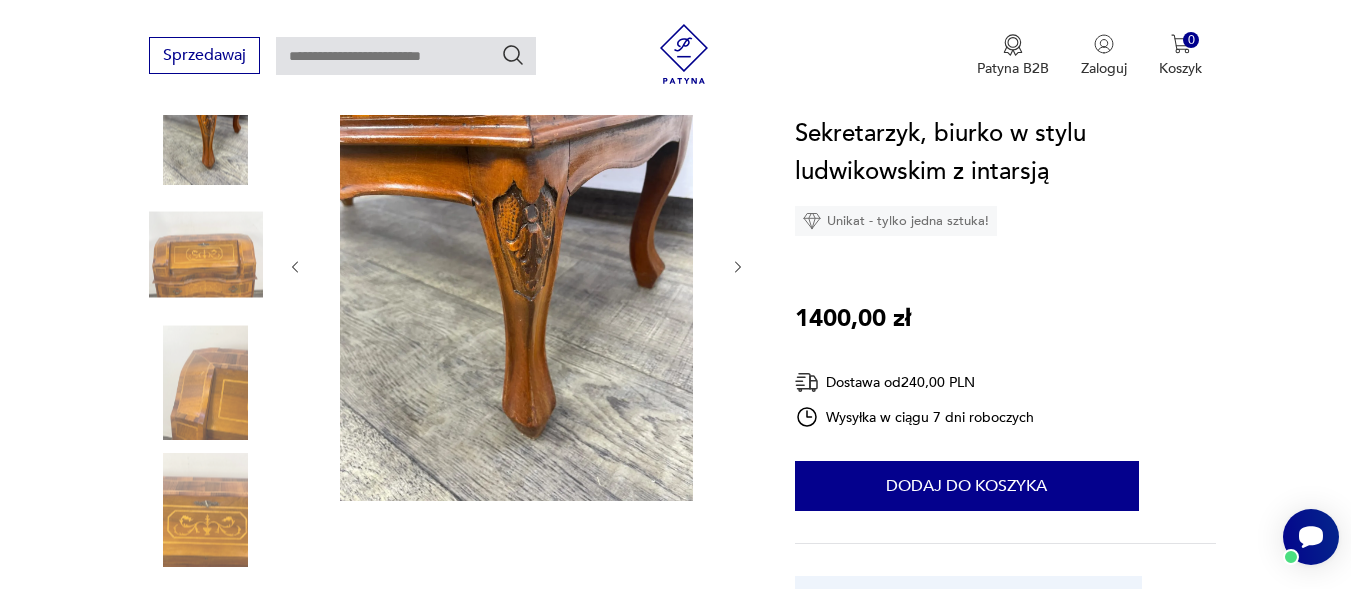 click 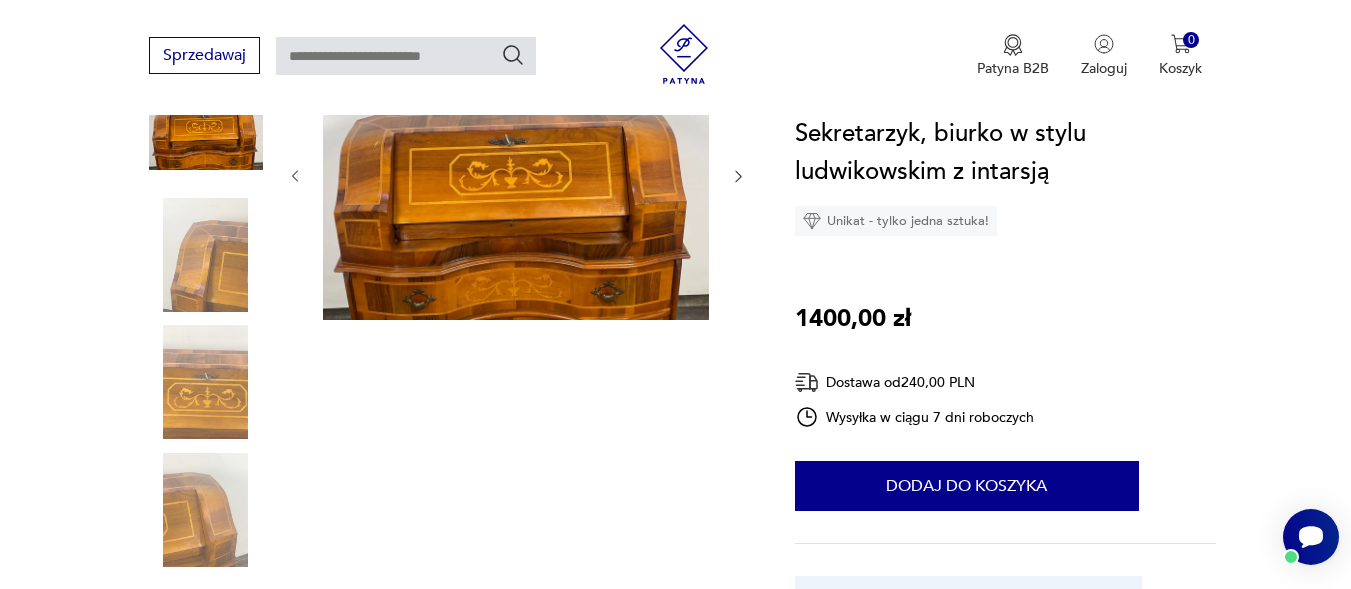 click 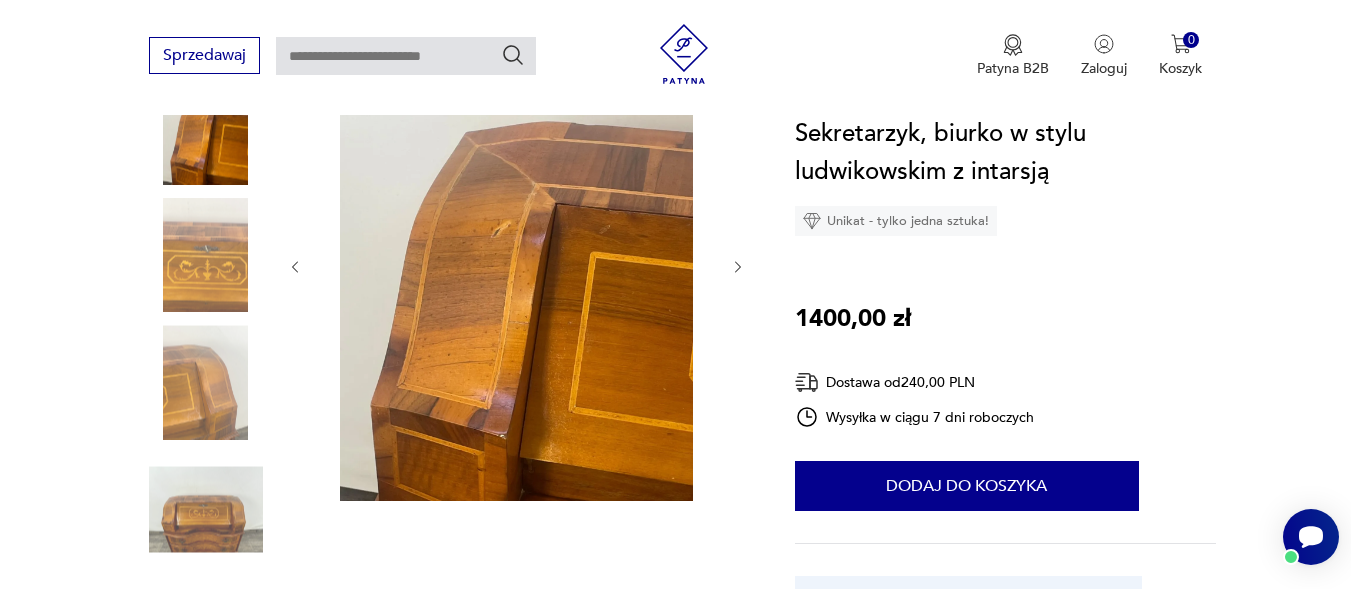 click 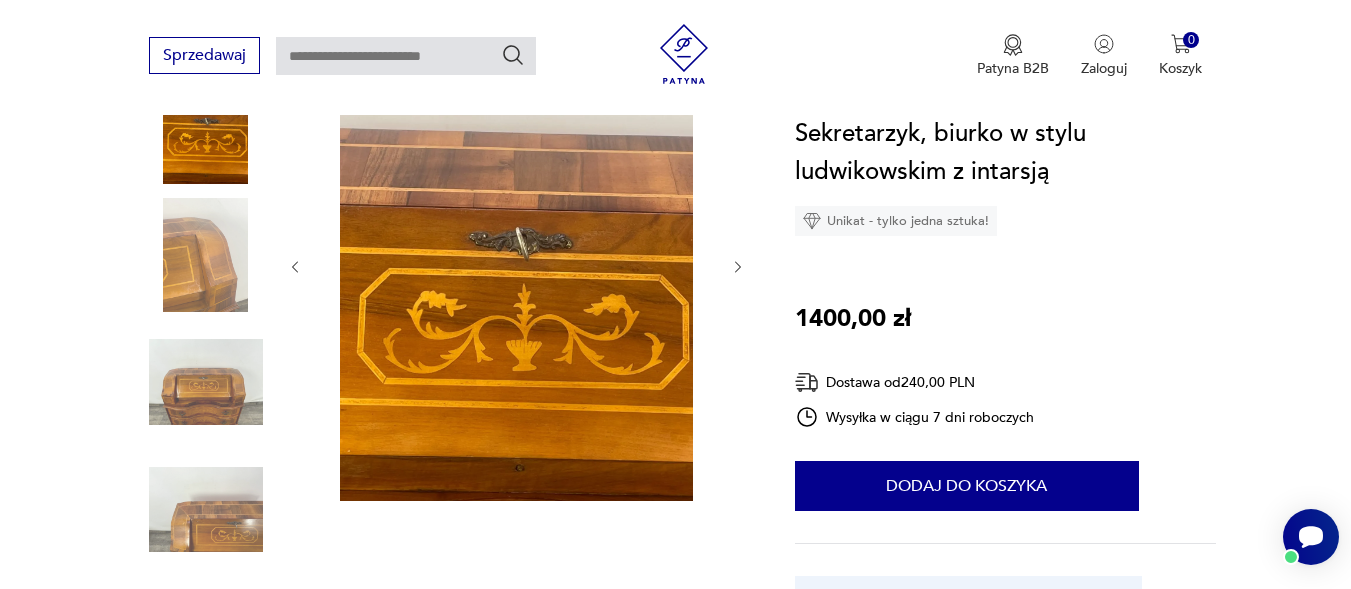 click 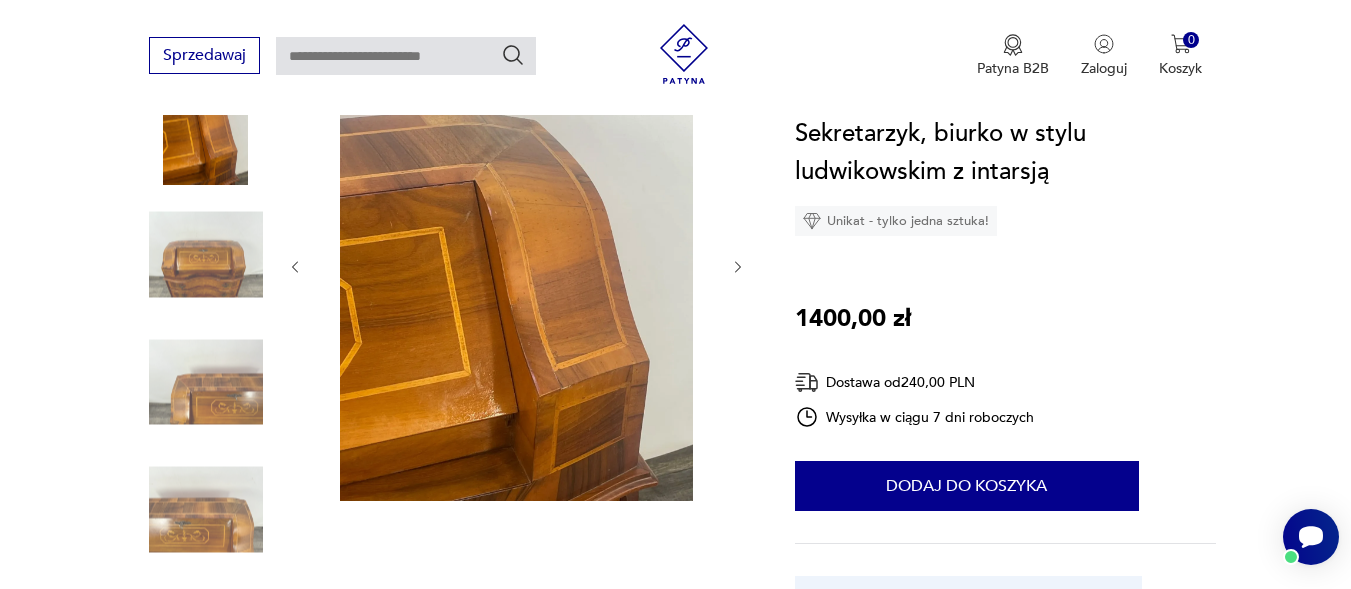 click 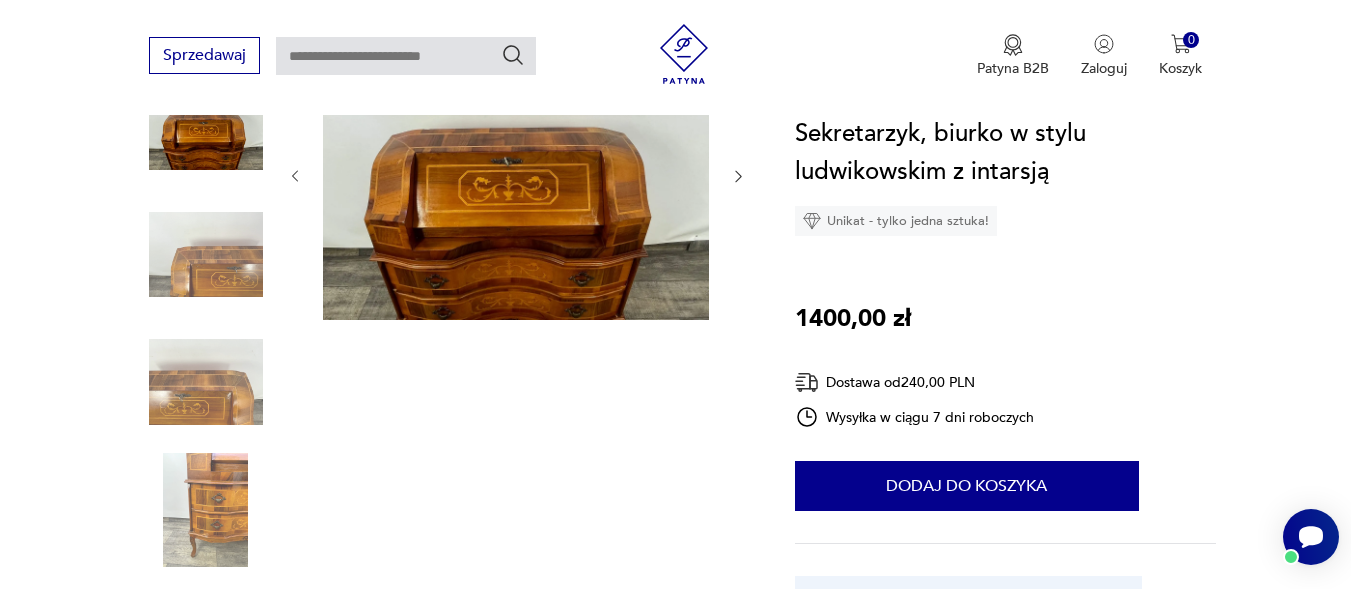 click 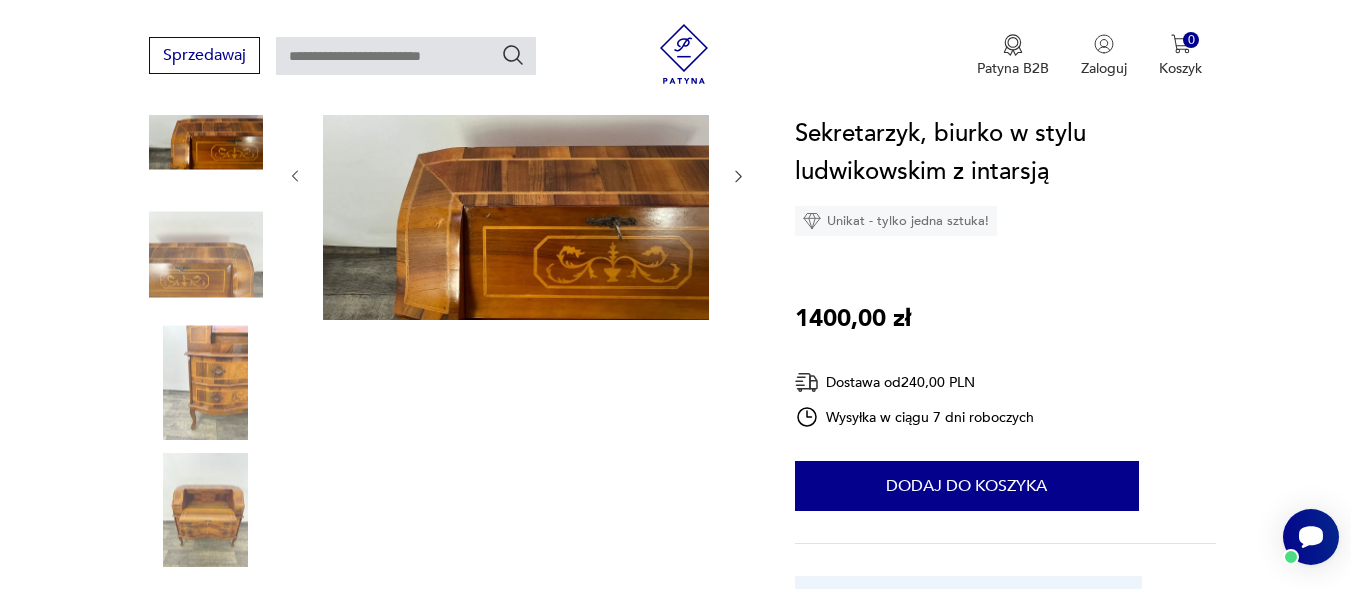 click 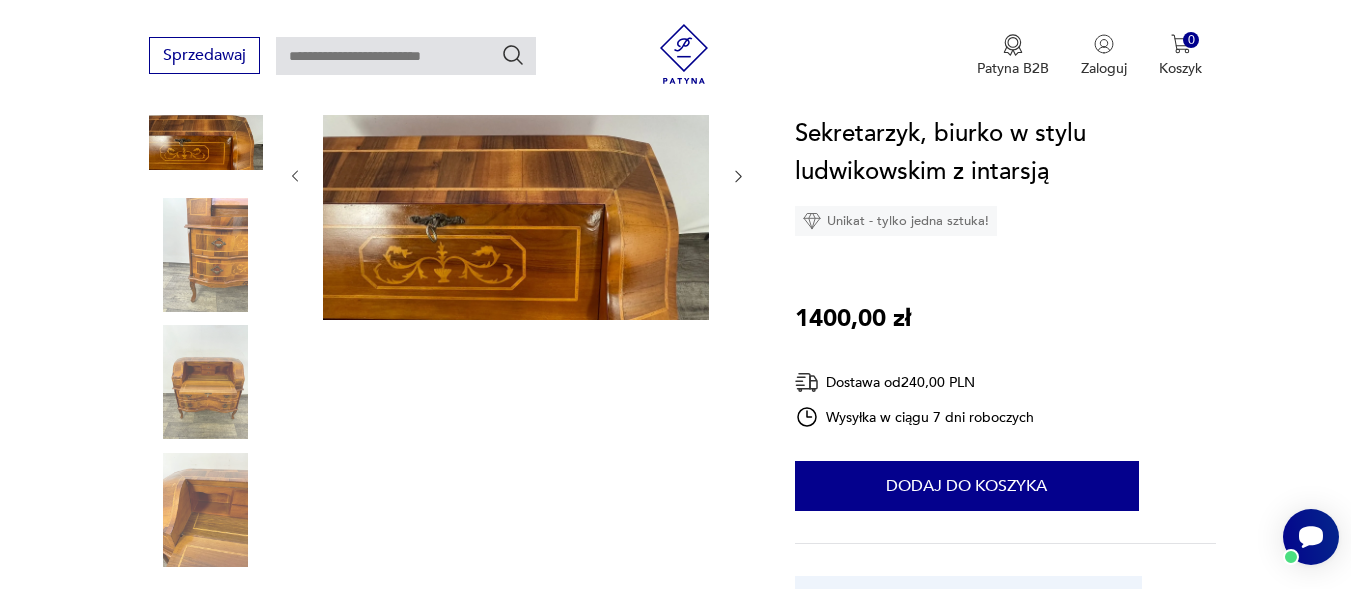 click 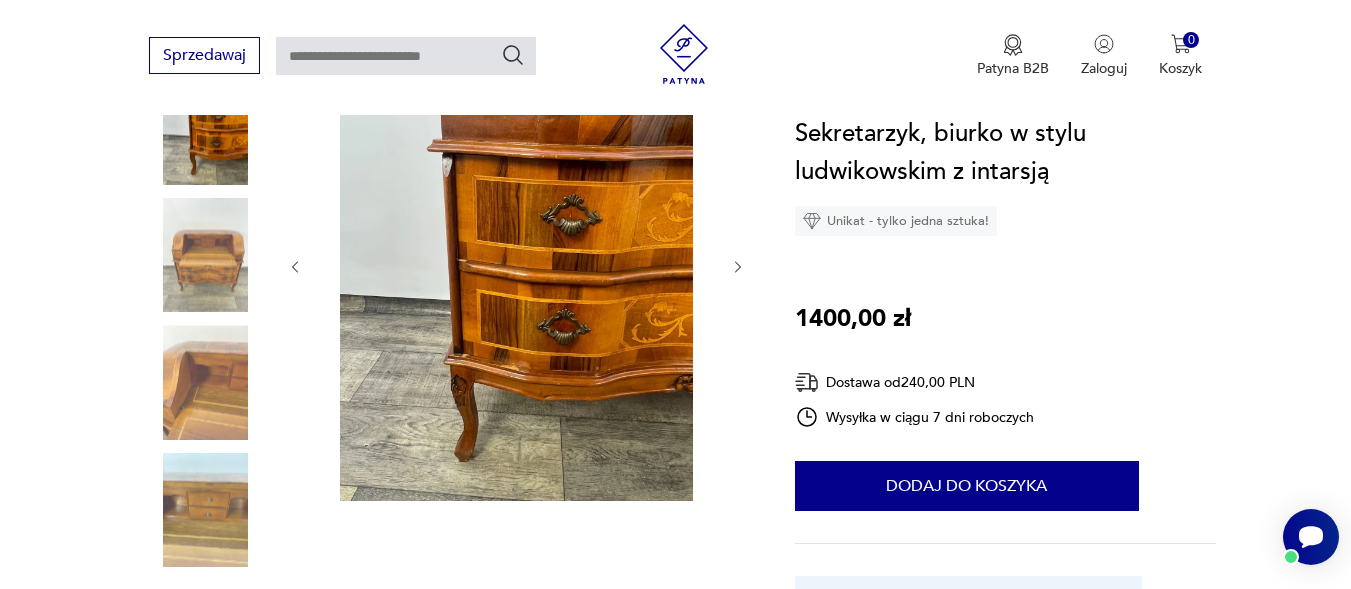 click at bounding box center [517, 267] 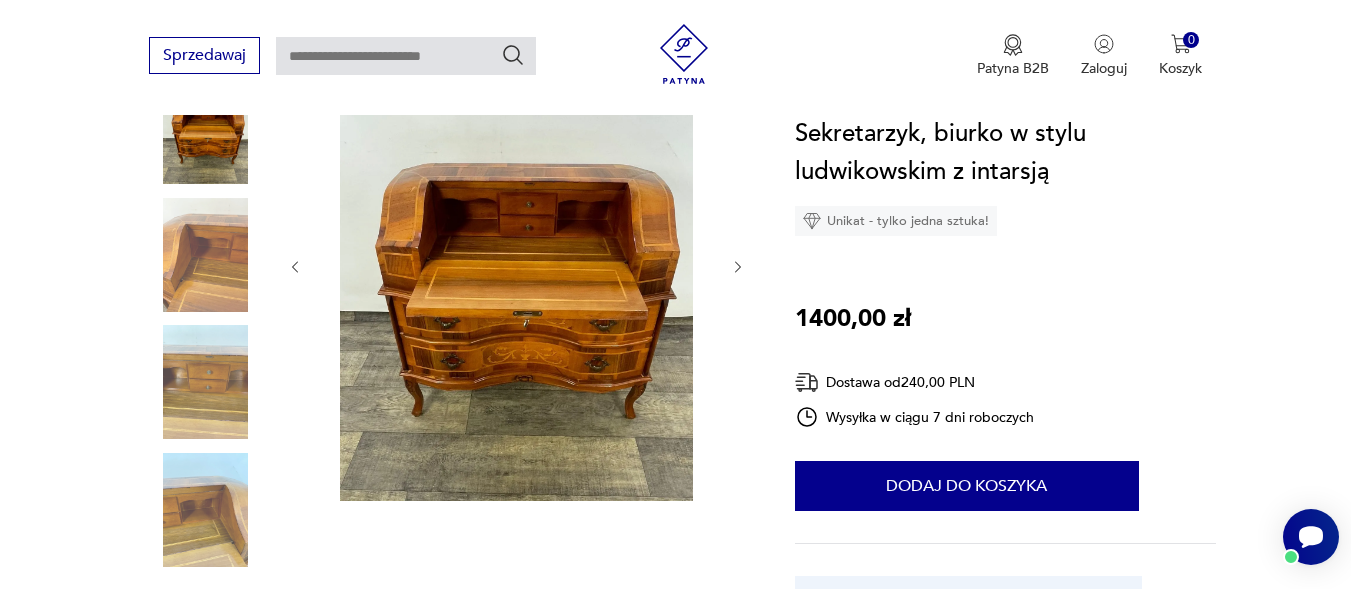 click 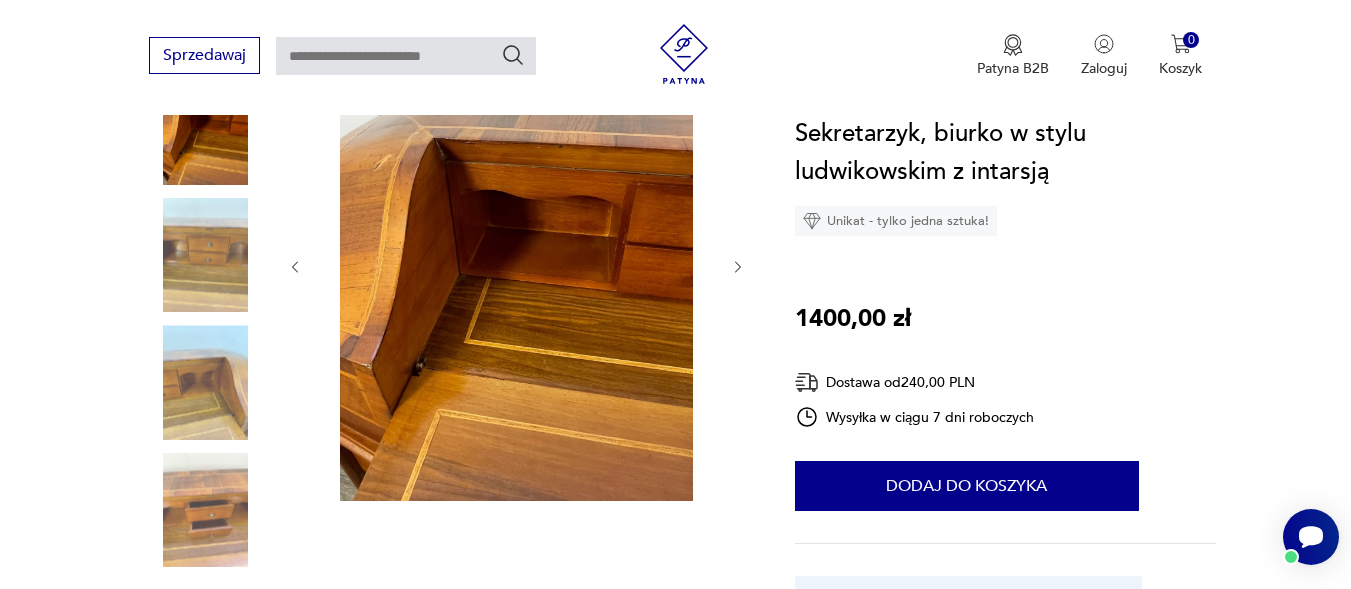 click 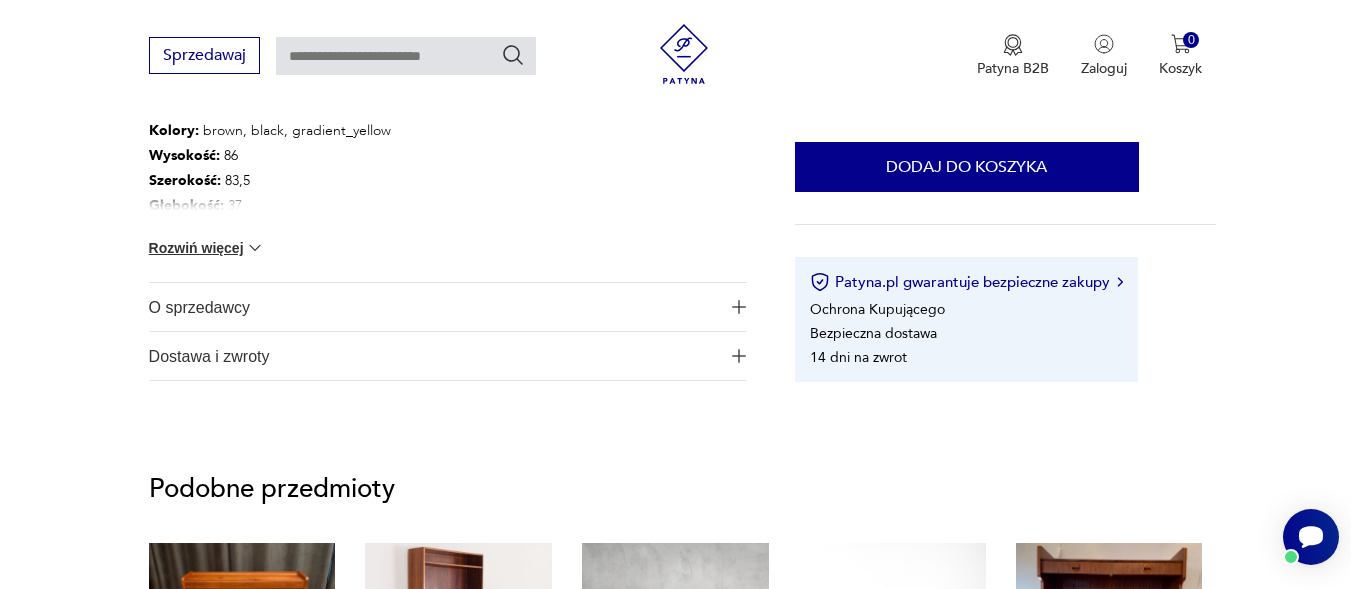 scroll, scrollTop: 1200, scrollLeft: 0, axis: vertical 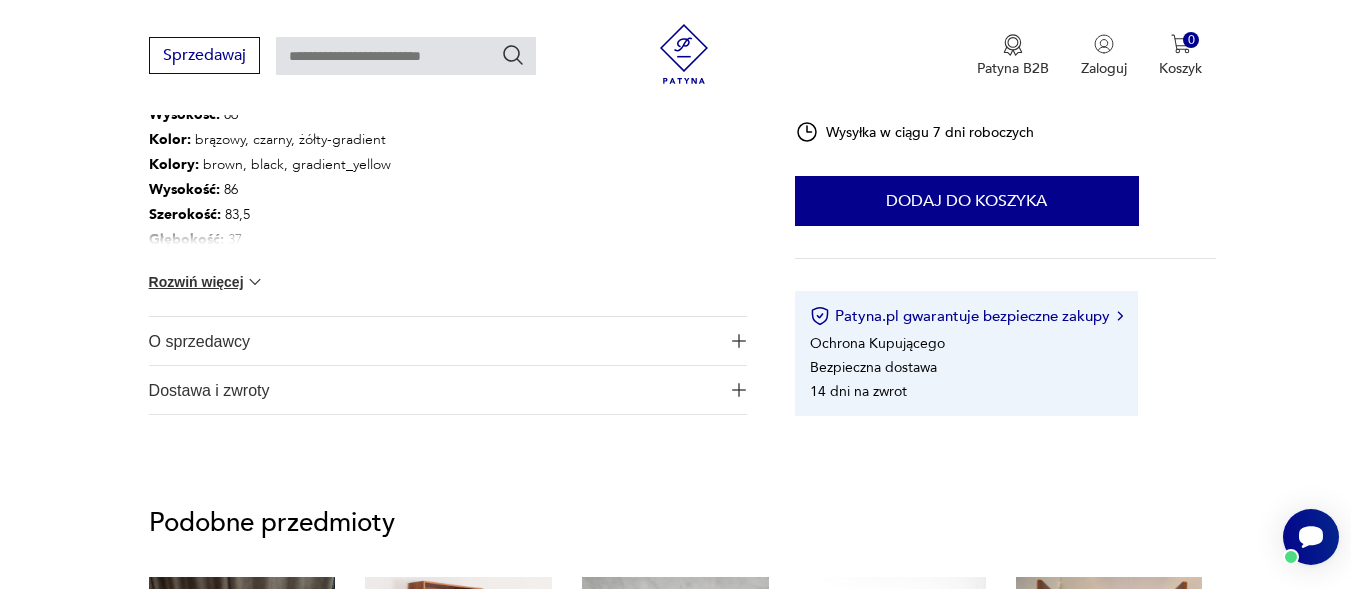 click on "Rozwiń więcej" at bounding box center [207, 282] 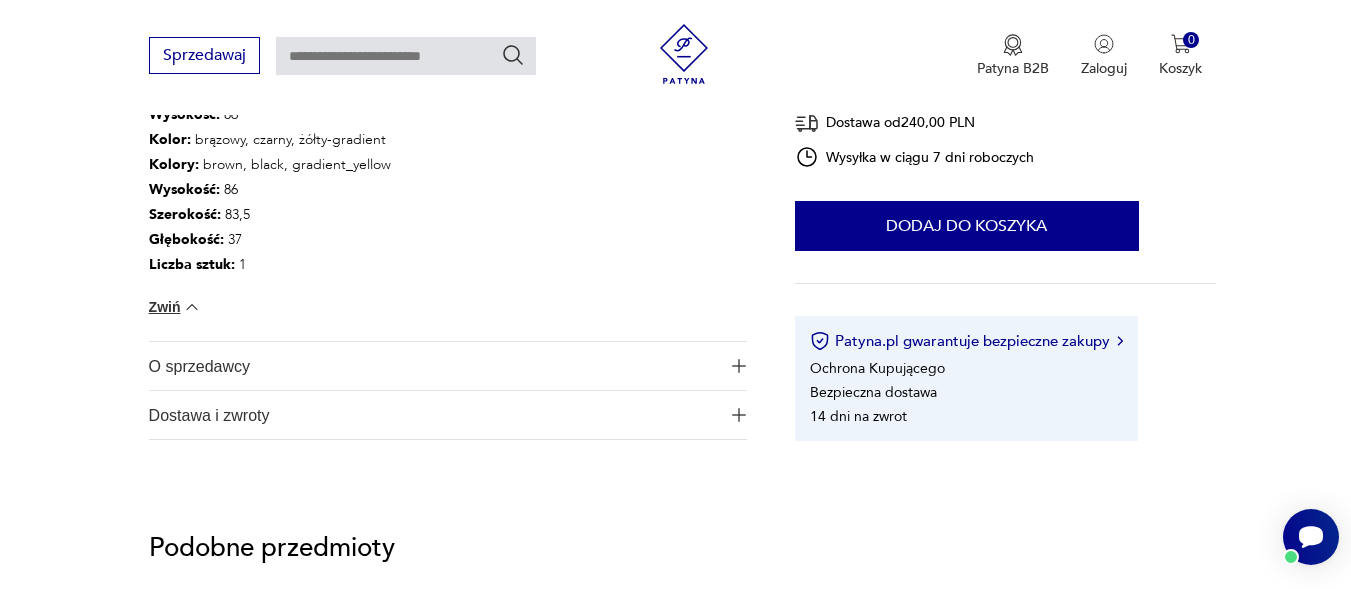click at bounding box center [739, 366] 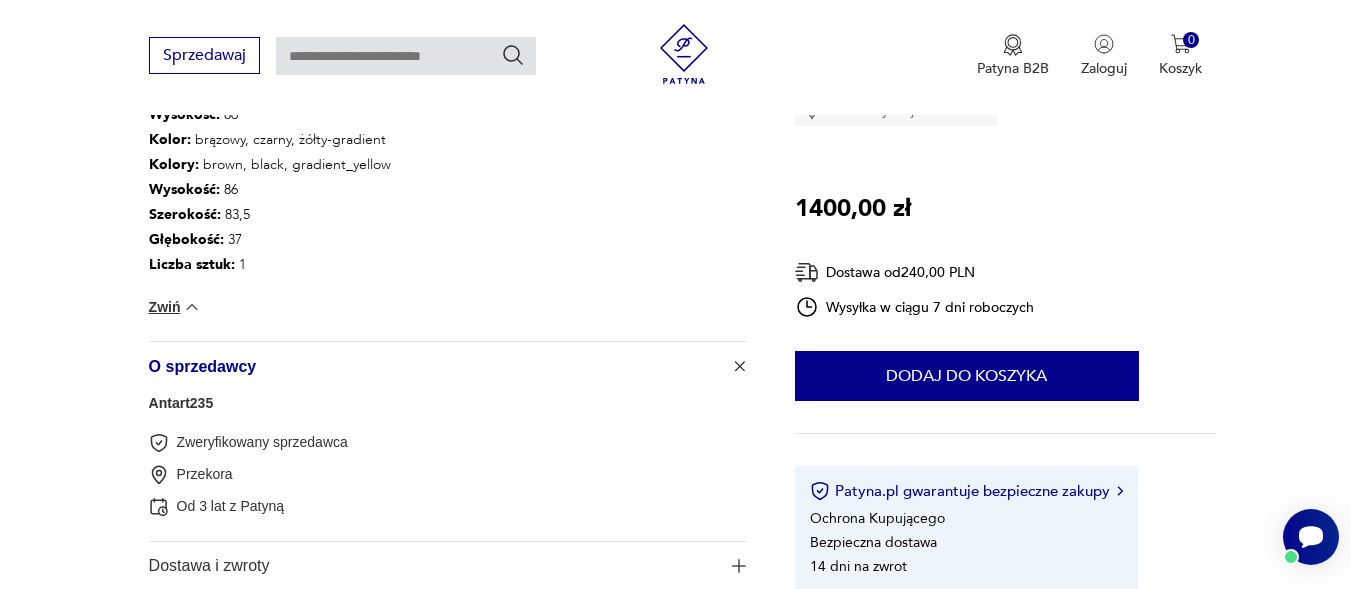 scroll, scrollTop: 1300, scrollLeft: 0, axis: vertical 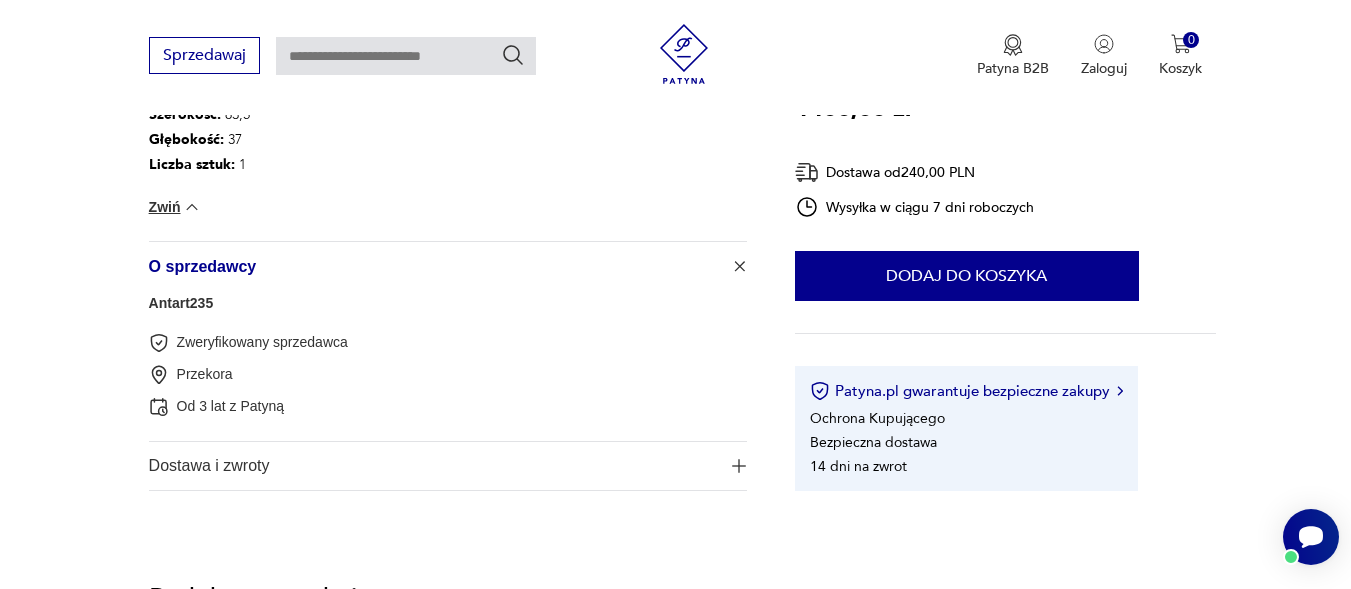 click at bounding box center [739, 466] 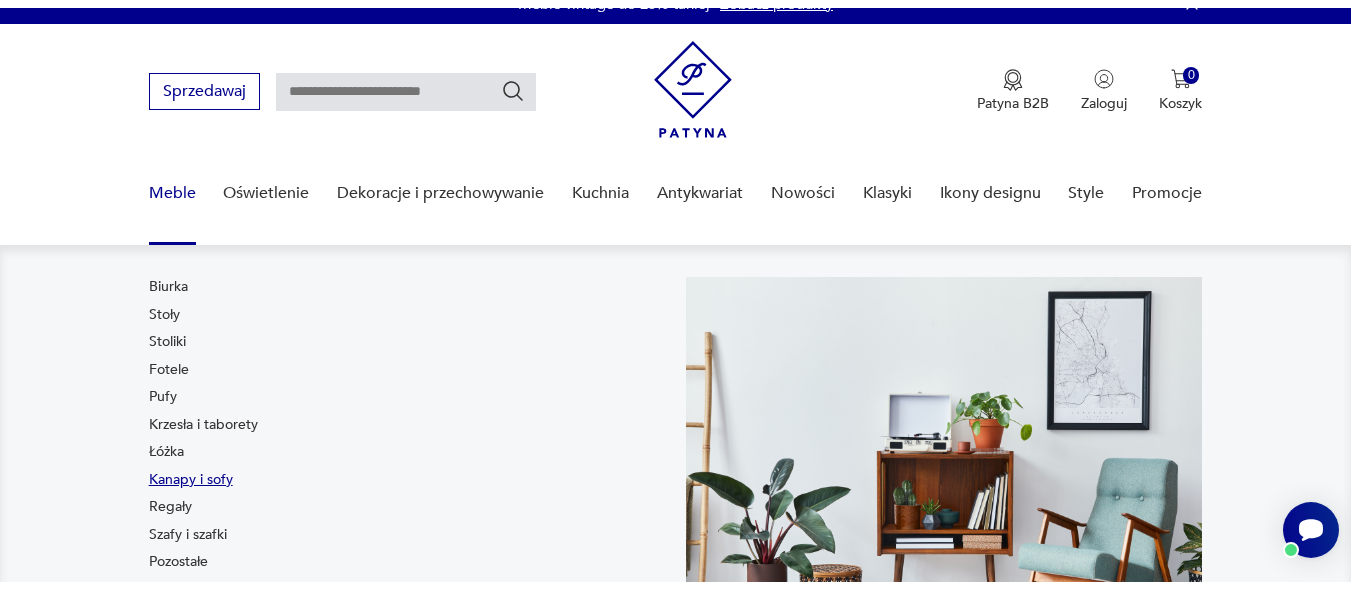 scroll, scrollTop: 100, scrollLeft: 0, axis: vertical 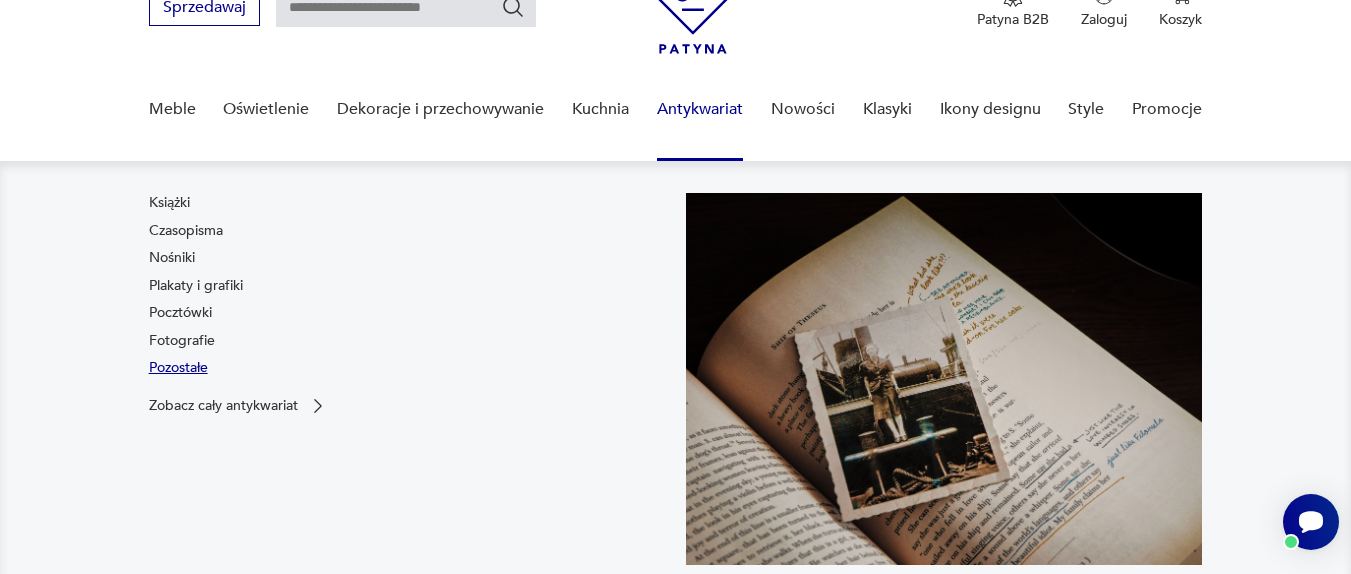 click on "Pozostałe" at bounding box center (178, 368) 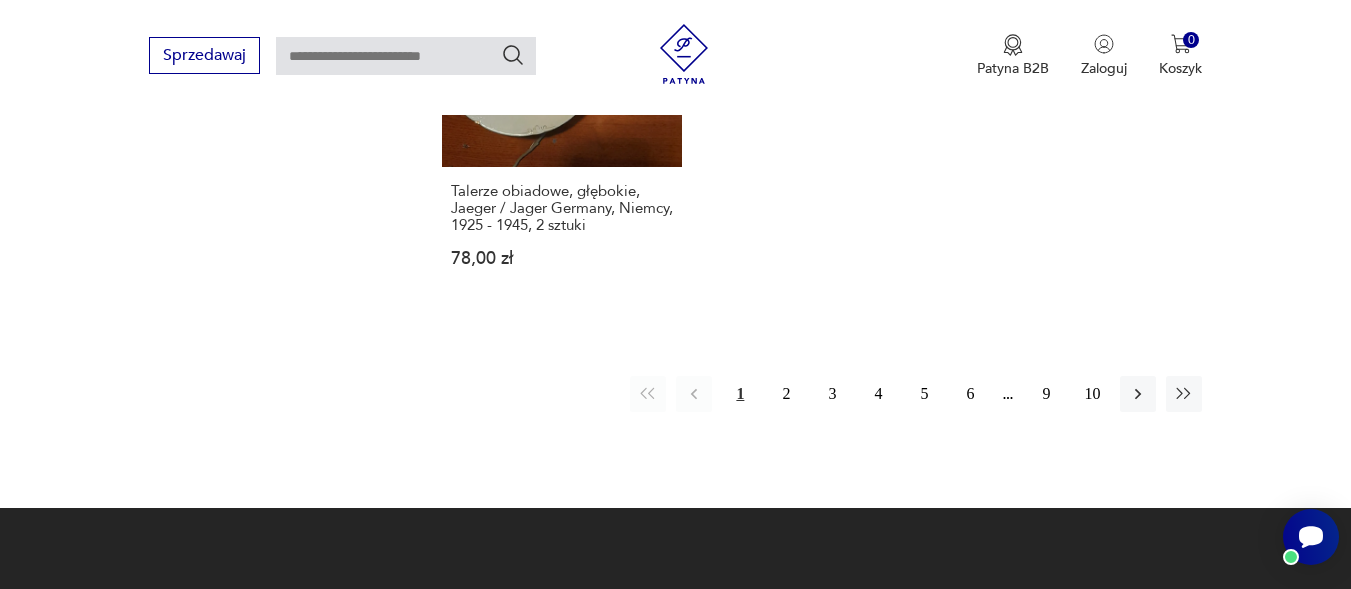 scroll, scrollTop: 2999, scrollLeft: 0, axis: vertical 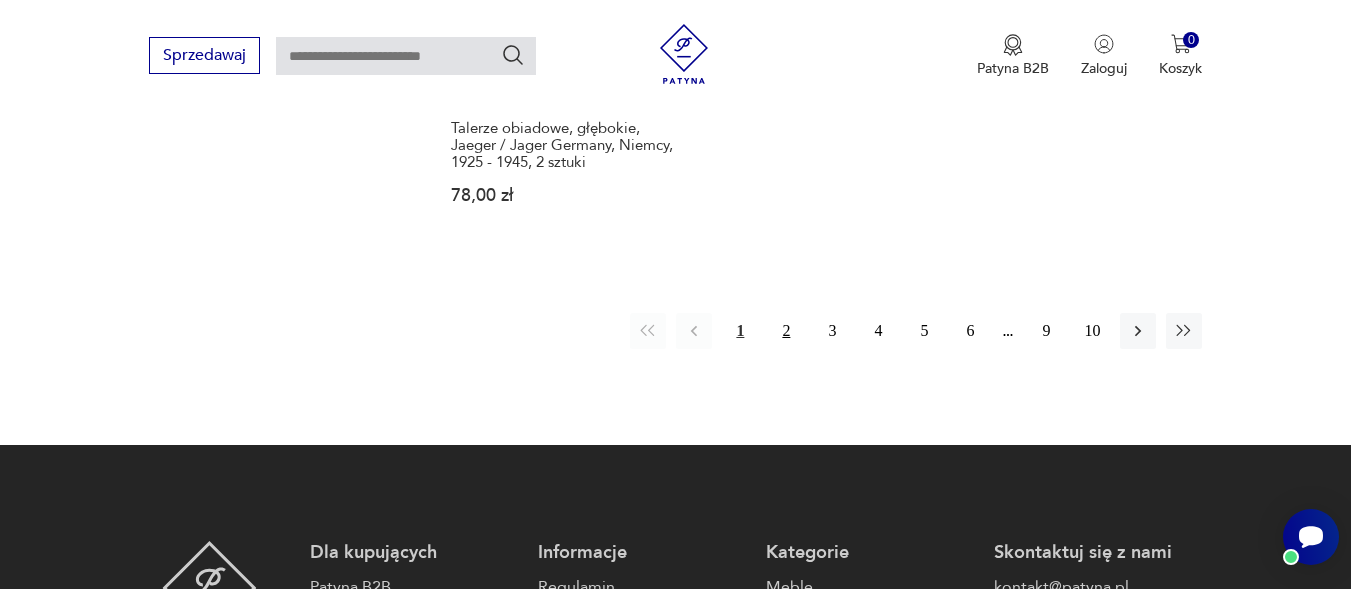 click on "2" at bounding box center (786, 331) 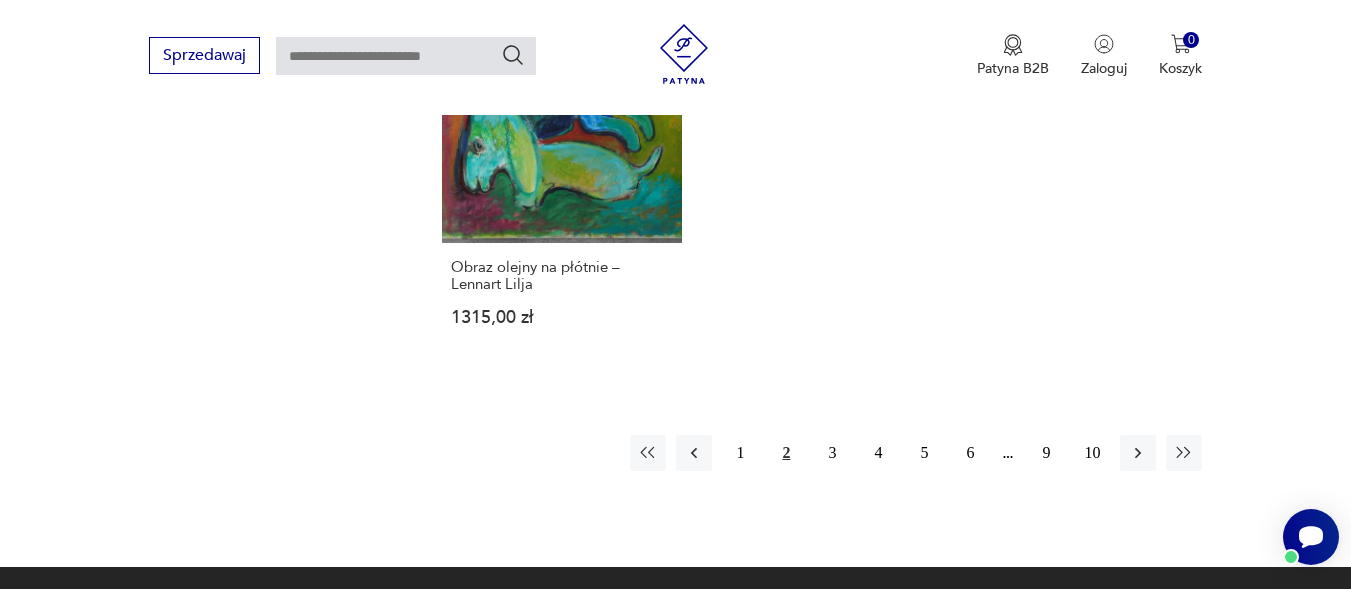 scroll, scrollTop: 2871, scrollLeft: 0, axis: vertical 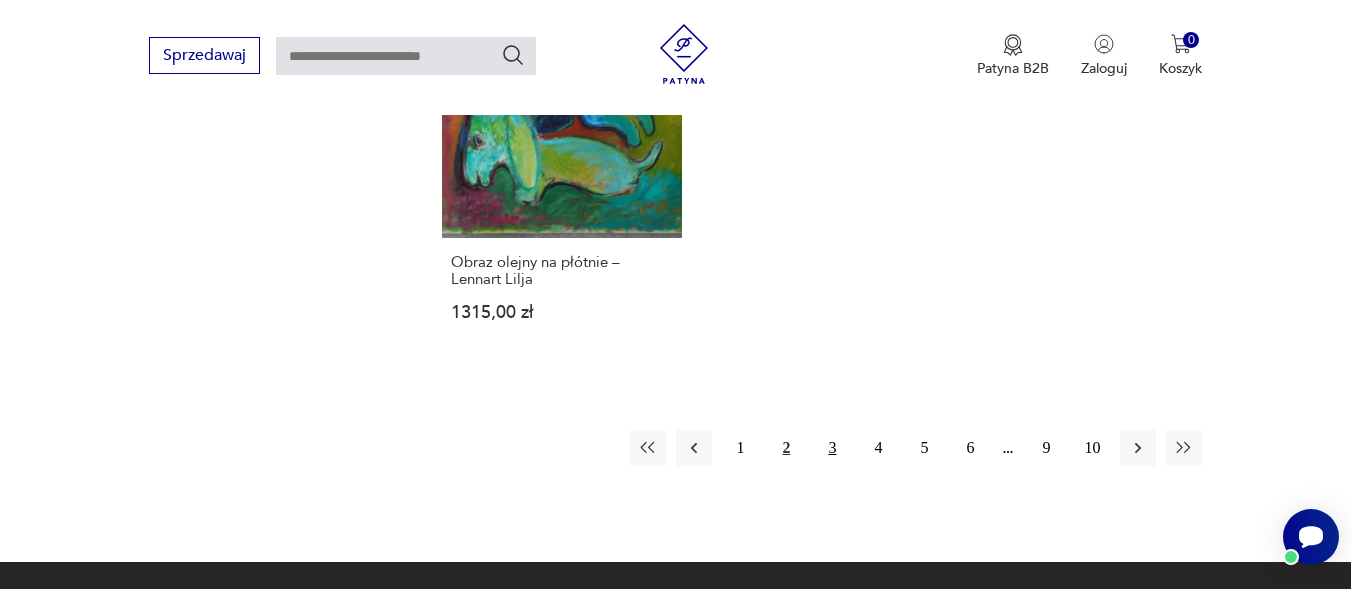 click on "3" at bounding box center (832, 448) 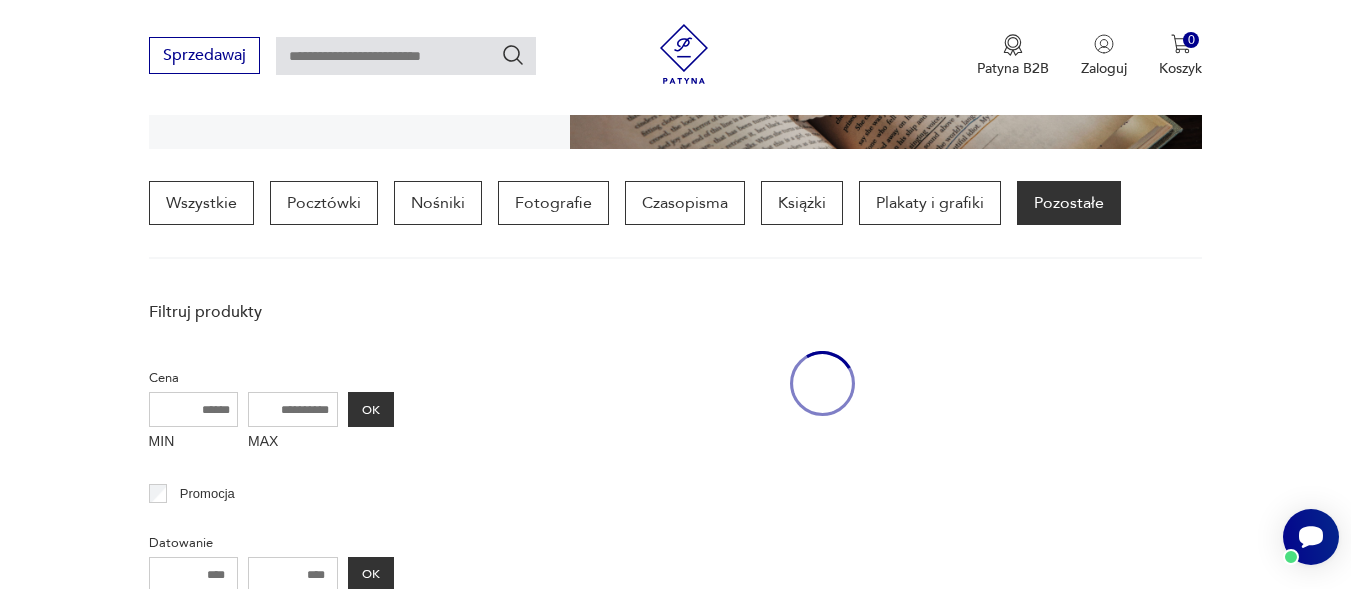 scroll, scrollTop: 471, scrollLeft: 0, axis: vertical 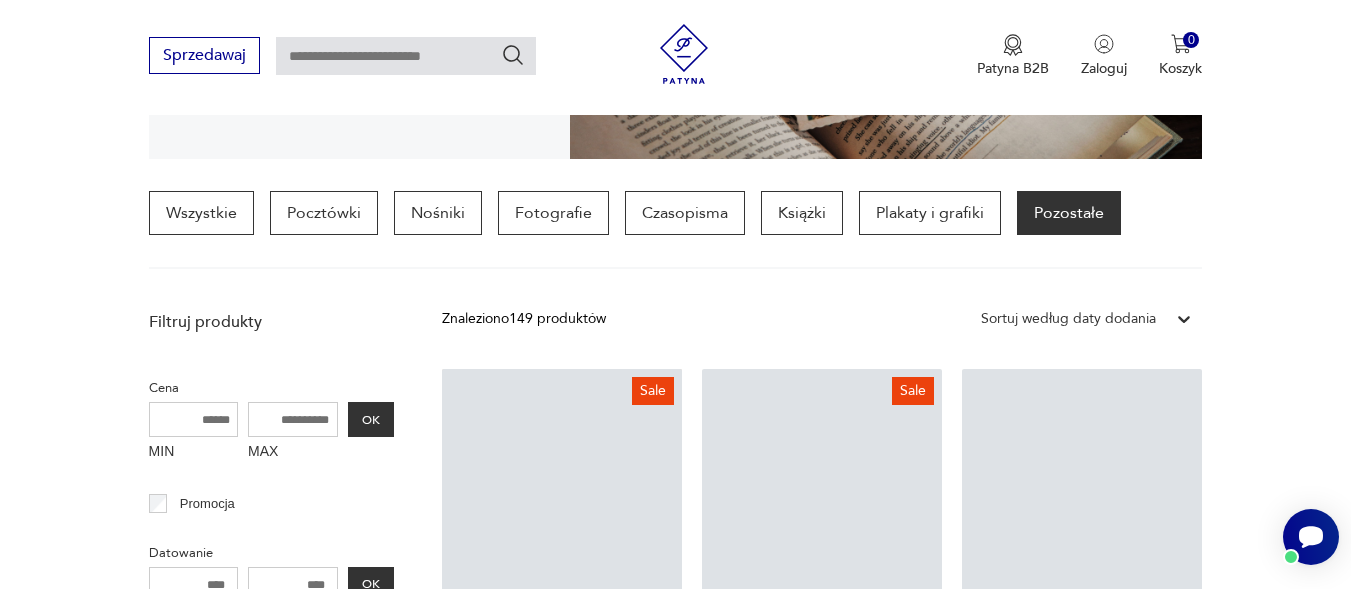 click at bounding box center (406, 56) 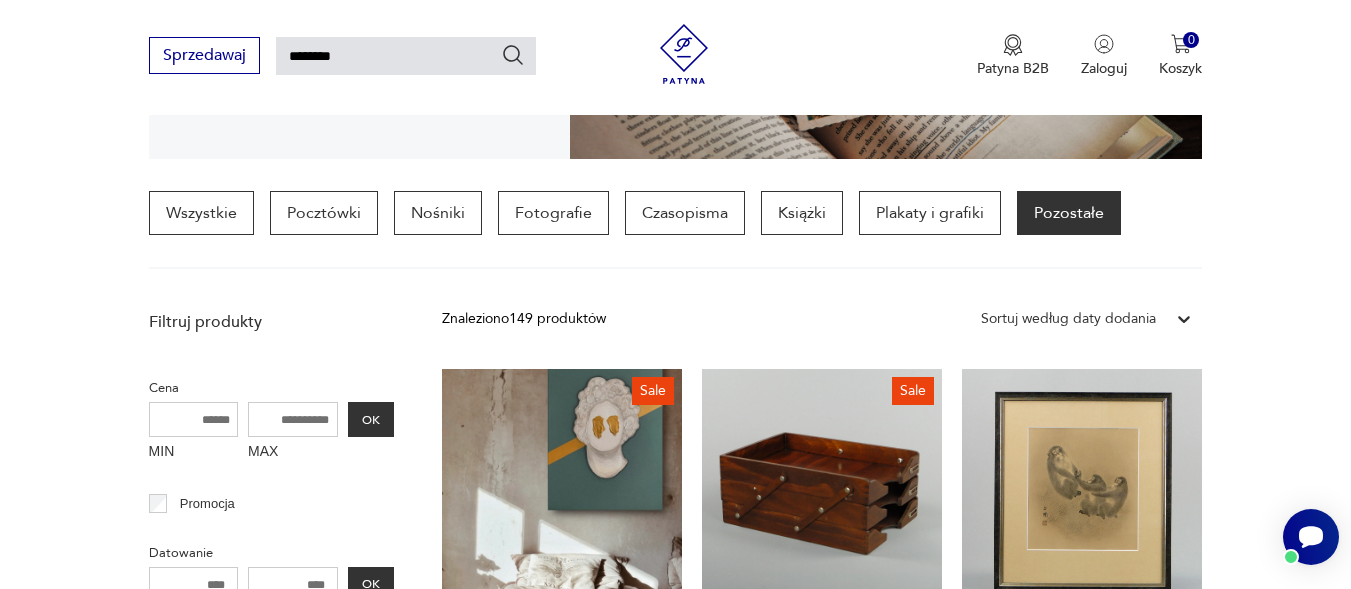 type on "********" 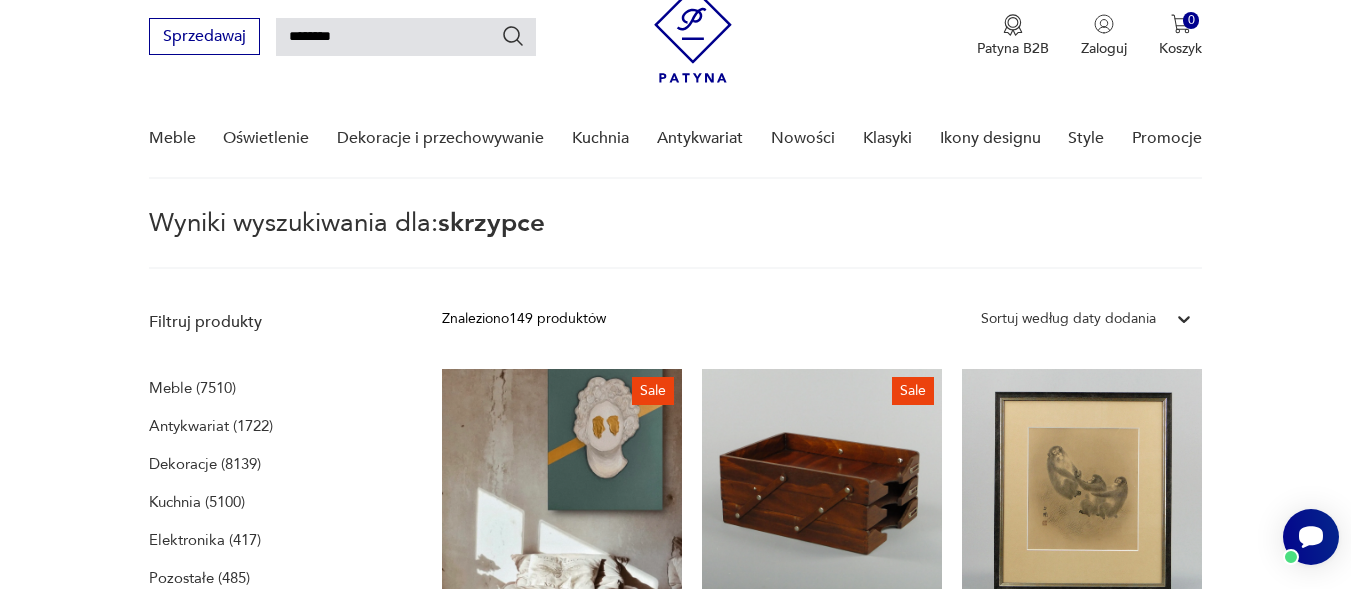 type 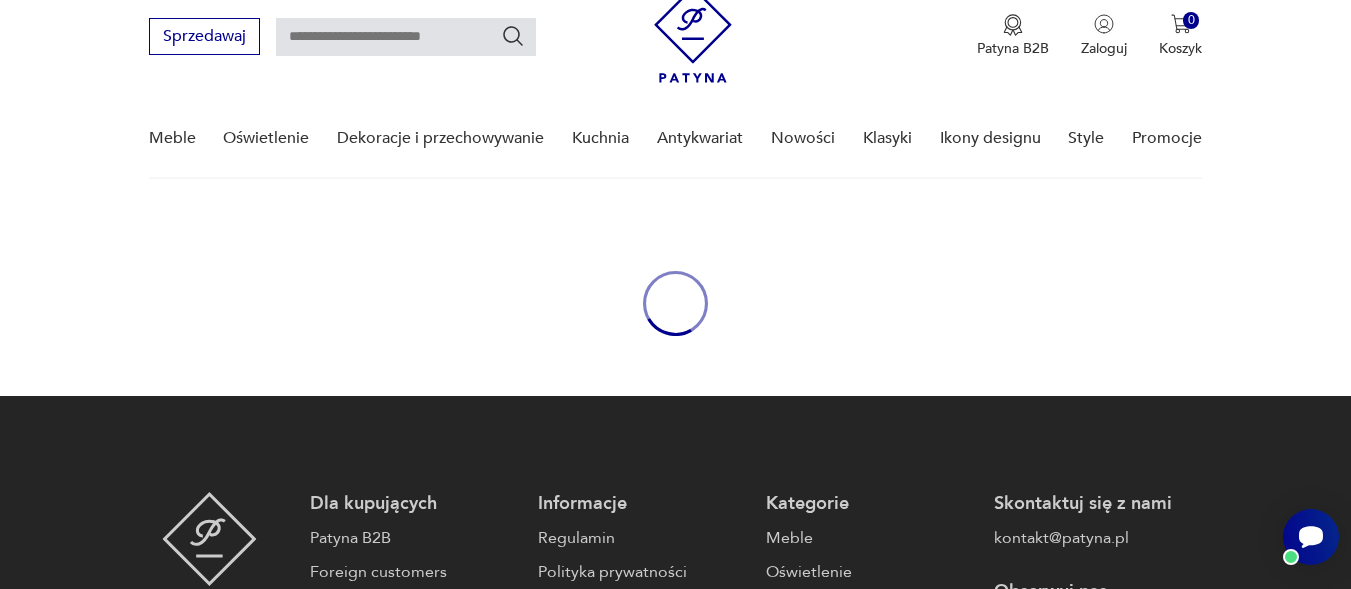 type on "********" 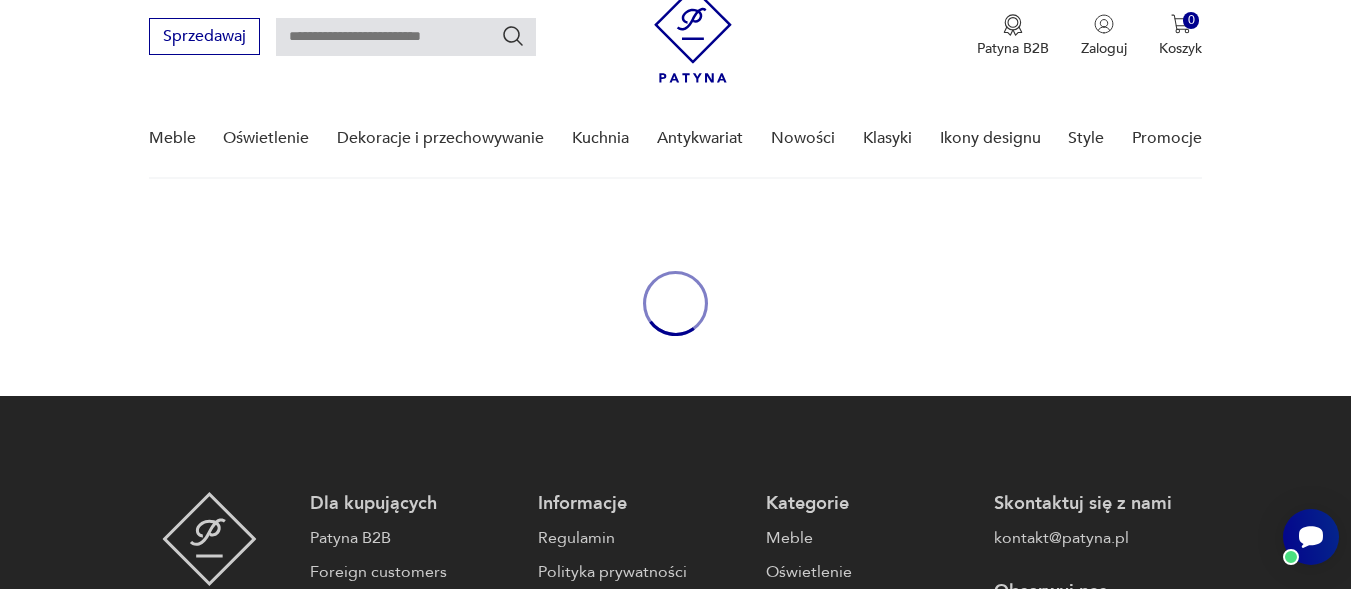 type on "********" 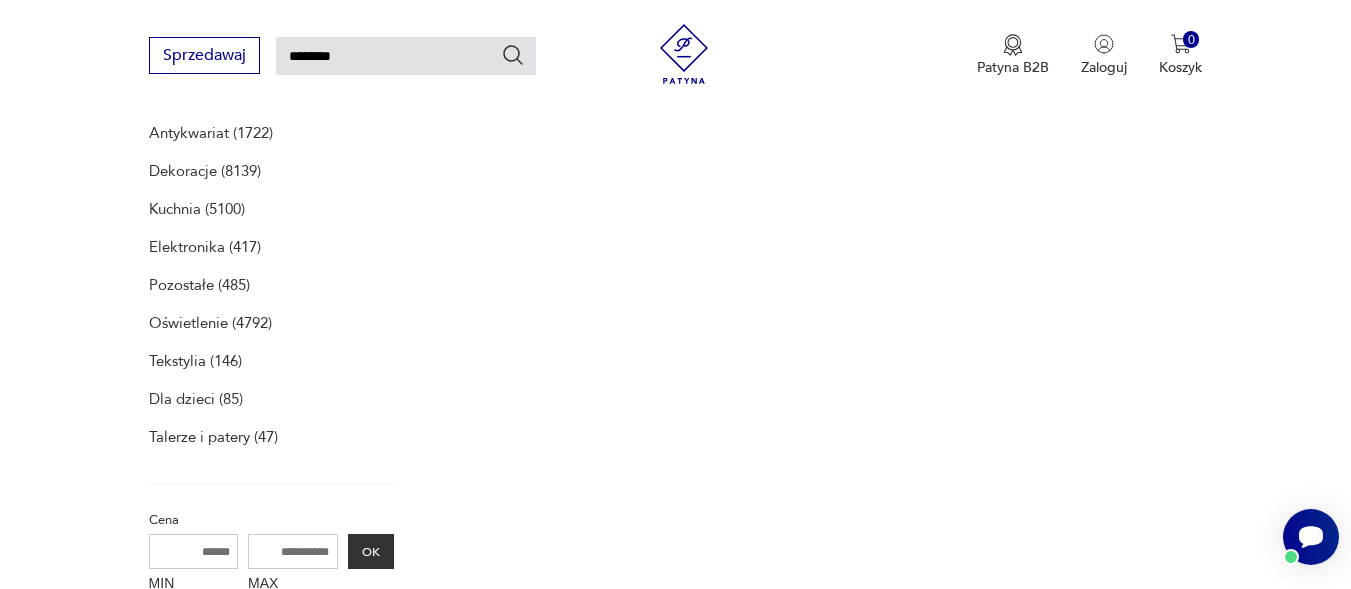 scroll, scrollTop: 0, scrollLeft: 0, axis: both 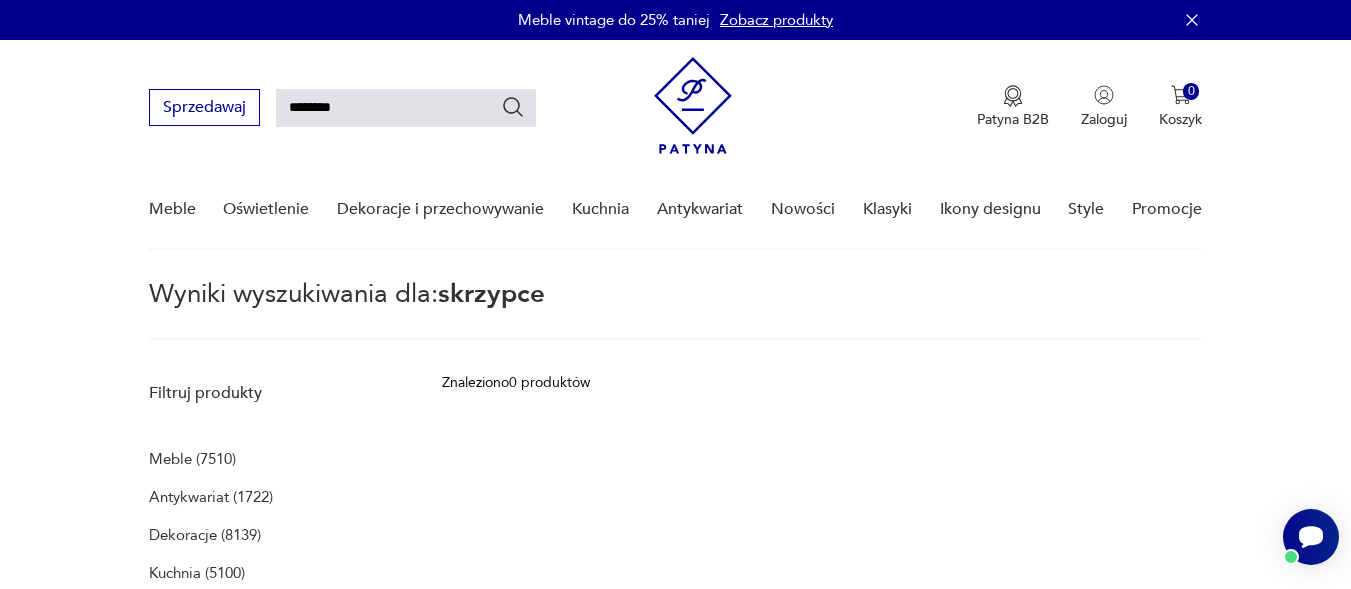 click on "********" at bounding box center [406, 108] 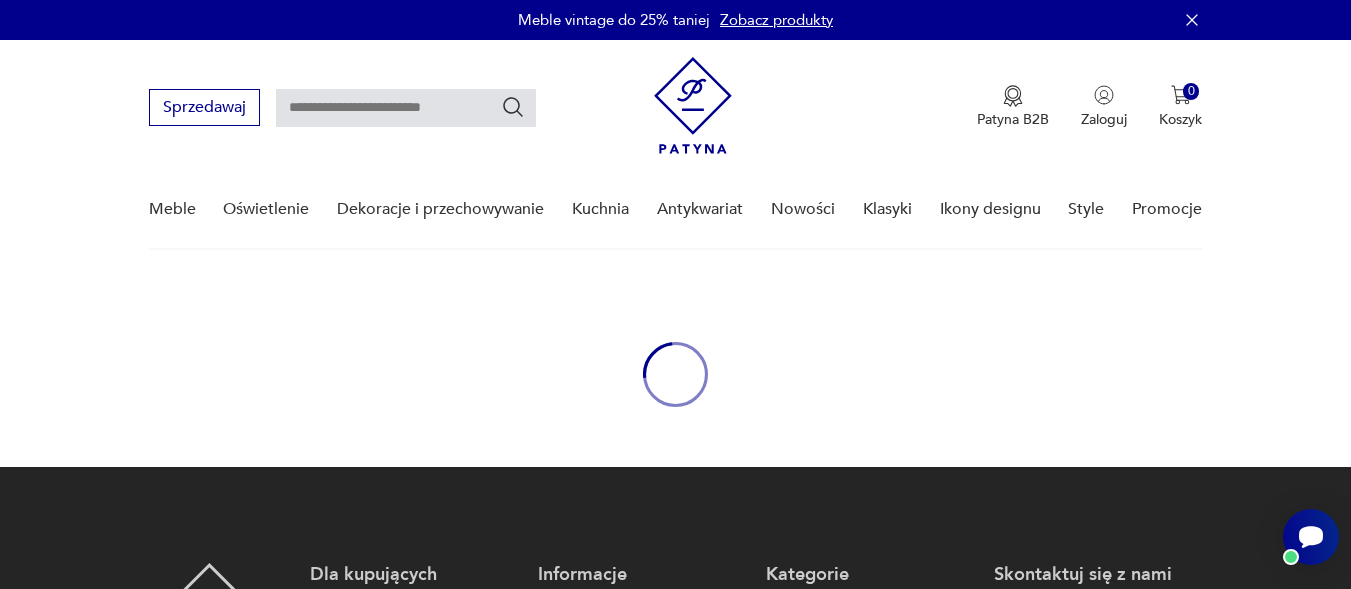 type on "********" 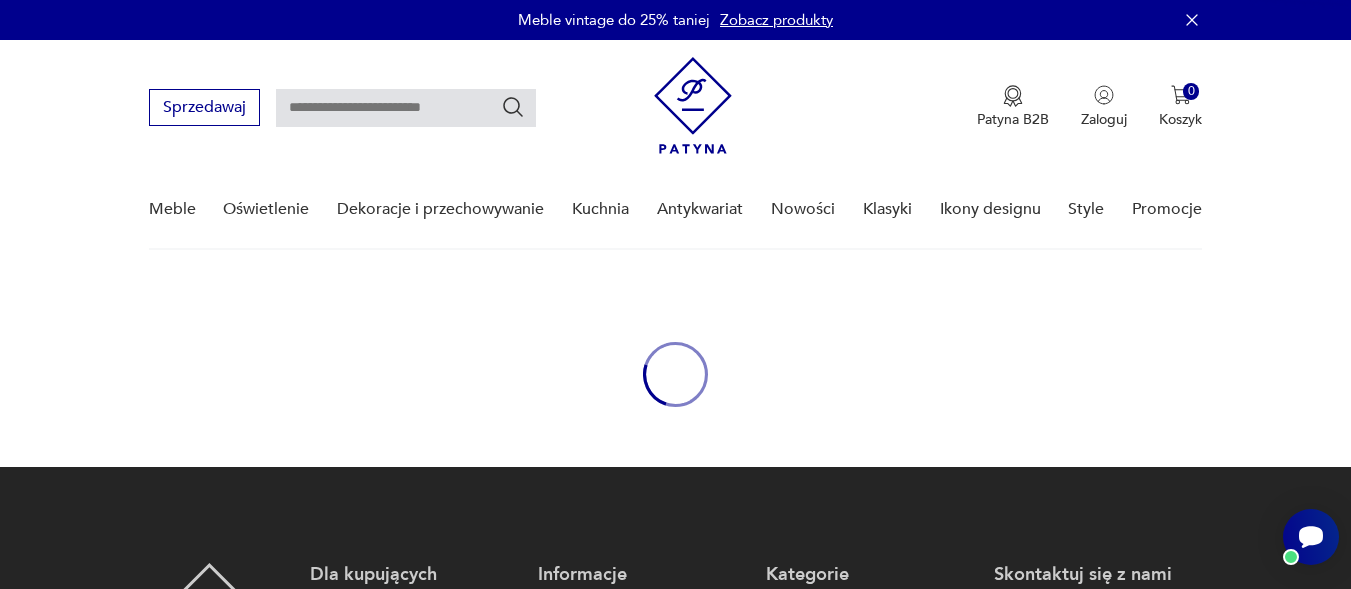 type on "********" 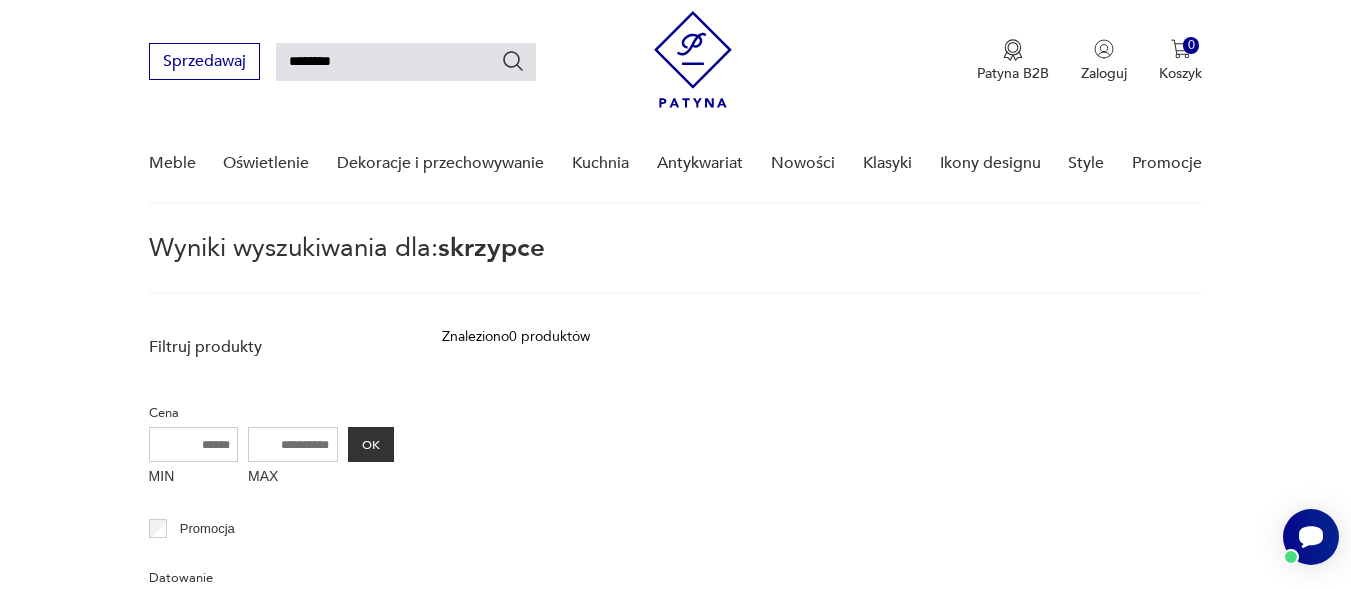 scroll, scrollTop: 0, scrollLeft: 0, axis: both 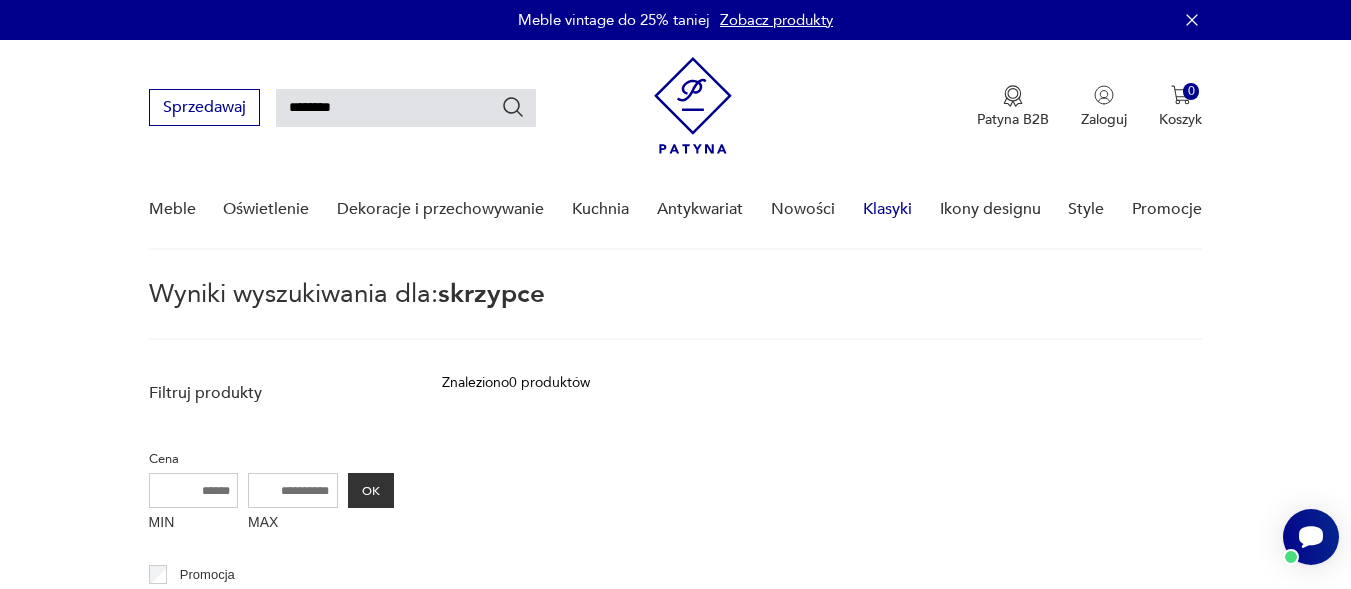 click on "Klasyki" at bounding box center [887, 209] 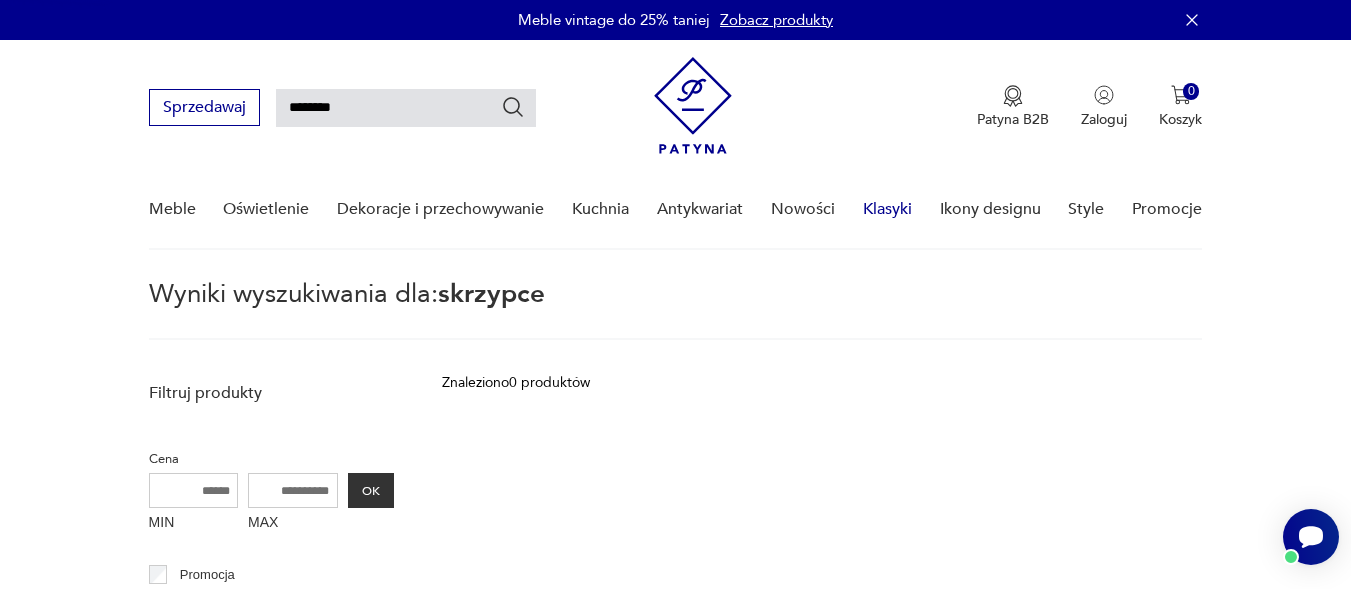 type 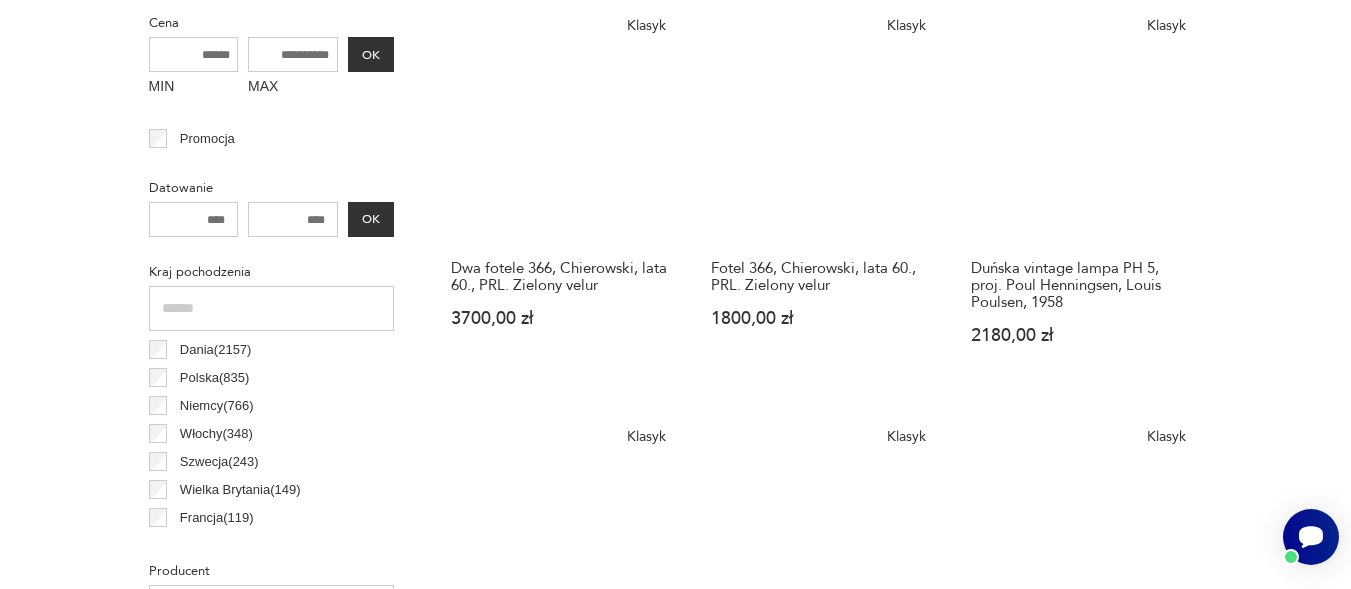 scroll, scrollTop: 0, scrollLeft: 0, axis: both 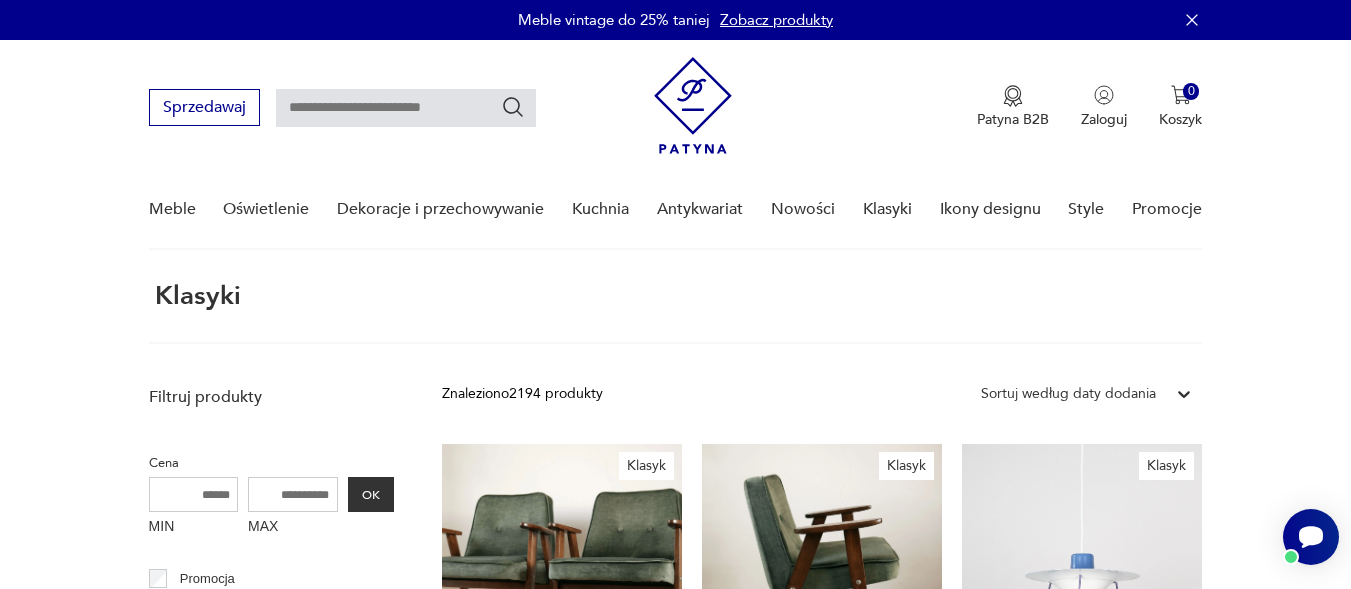 type on "********" 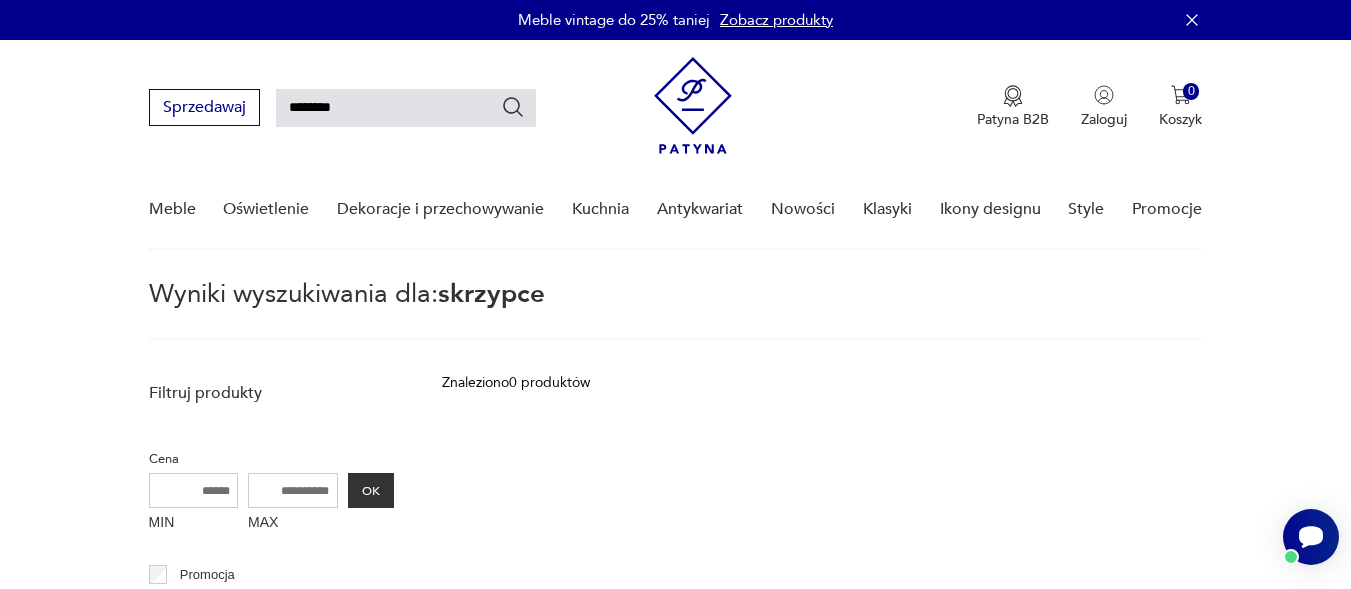 scroll, scrollTop: 199, scrollLeft: 0, axis: vertical 